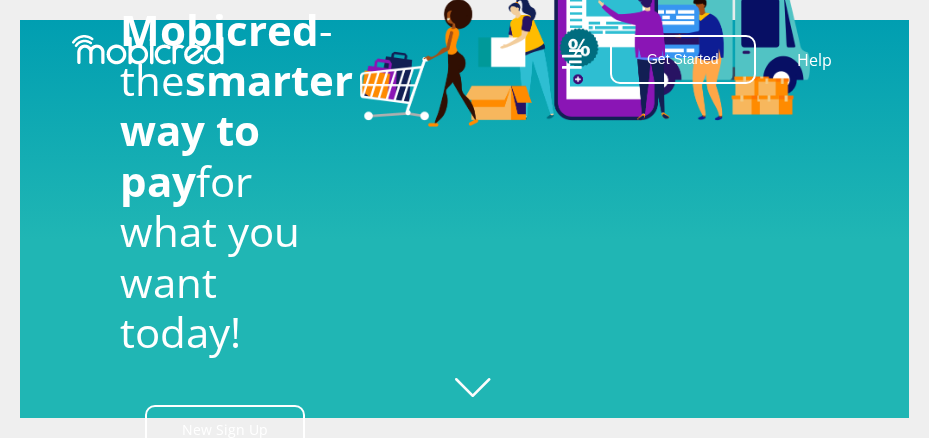 scroll, scrollTop: 0, scrollLeft: 0, axis: both 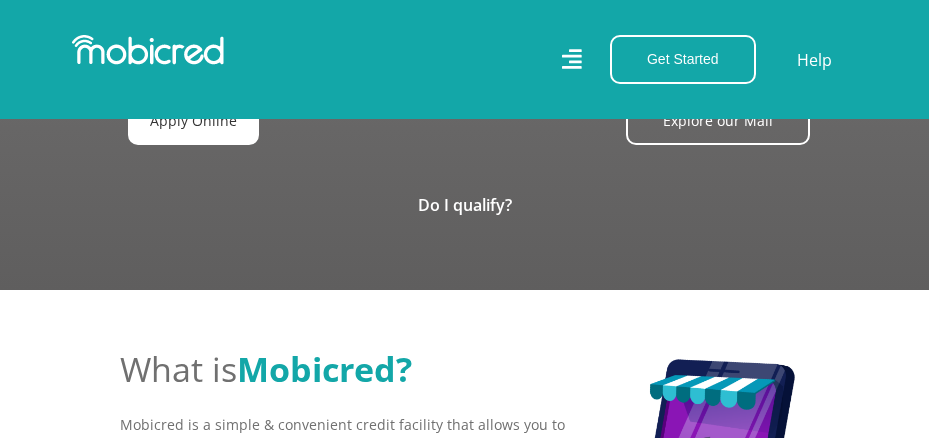 click on "Apply
Online" at bounding box center [193, 120] 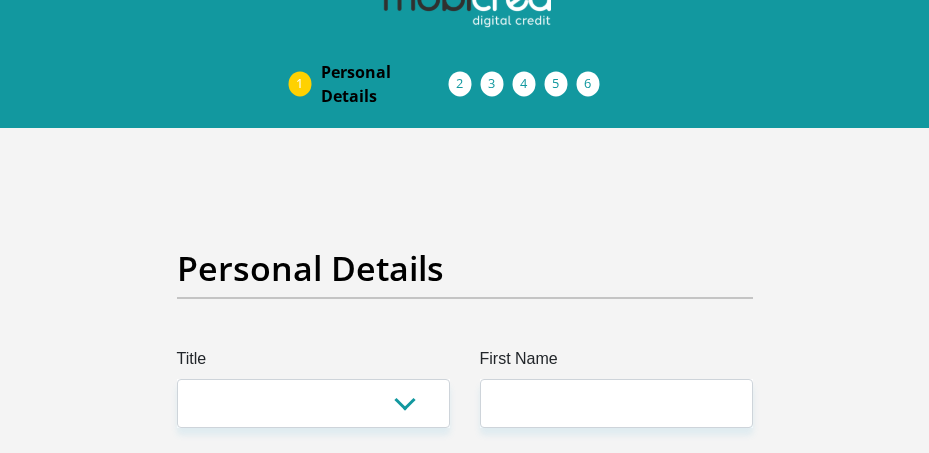 scroll, scrollTop: 300, scrollLeft: 0, axis: vertical 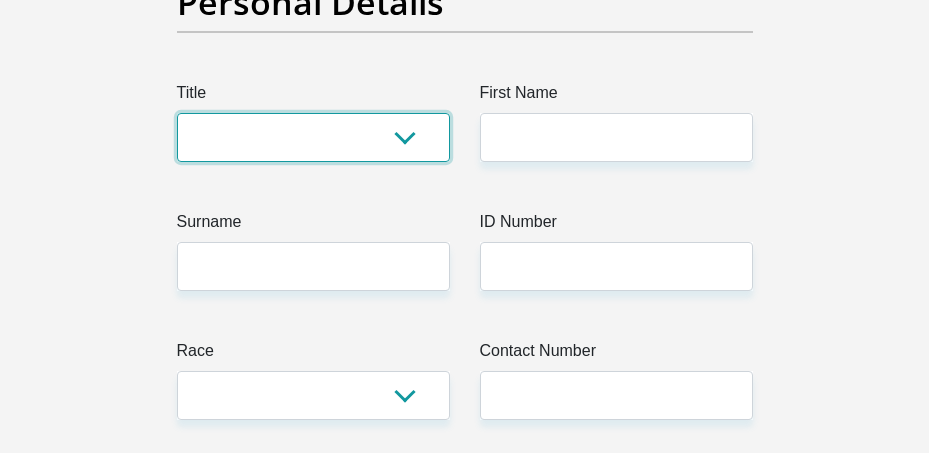 click on "Mr
Ms
Mrs
Dr
Other" at bounding box center [313, 137] 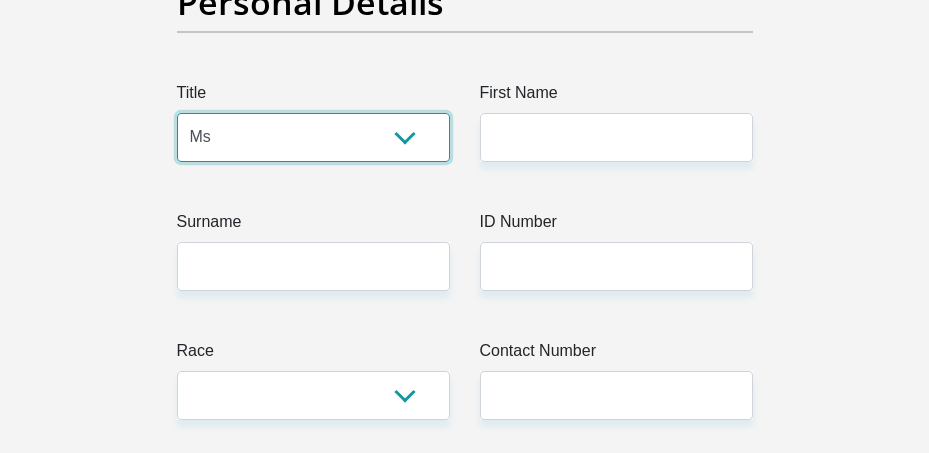 click on "Mr
Ms
Mrs
Dr
Other" at bounding box center (313, 137) 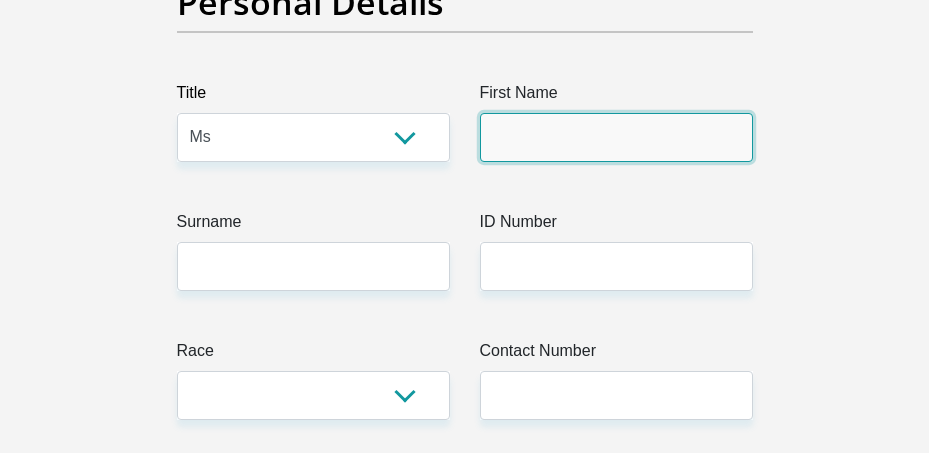 click on "First Name" at bounding box center [616, 137] 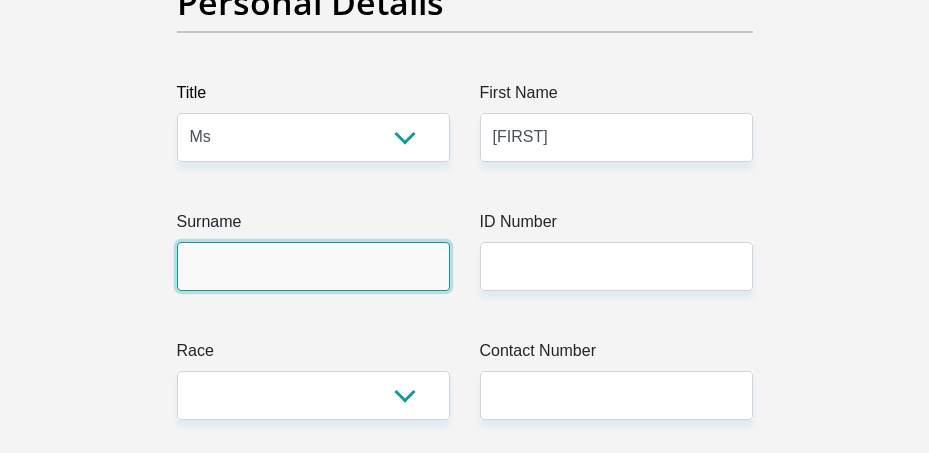 type on "Ndatshe" 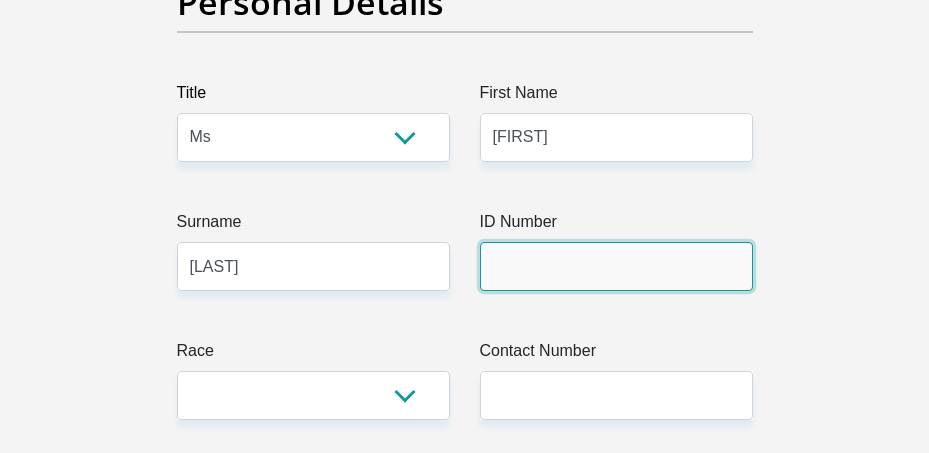 type on "9311180960082" 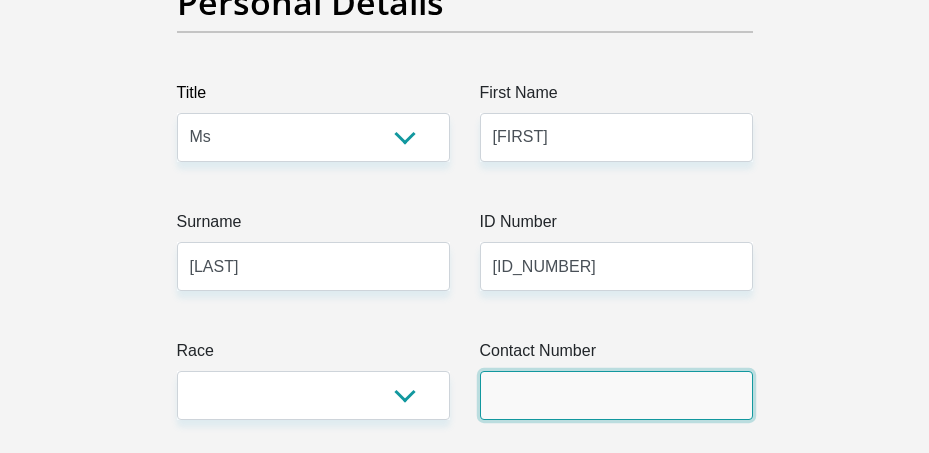 type on "0710574713" 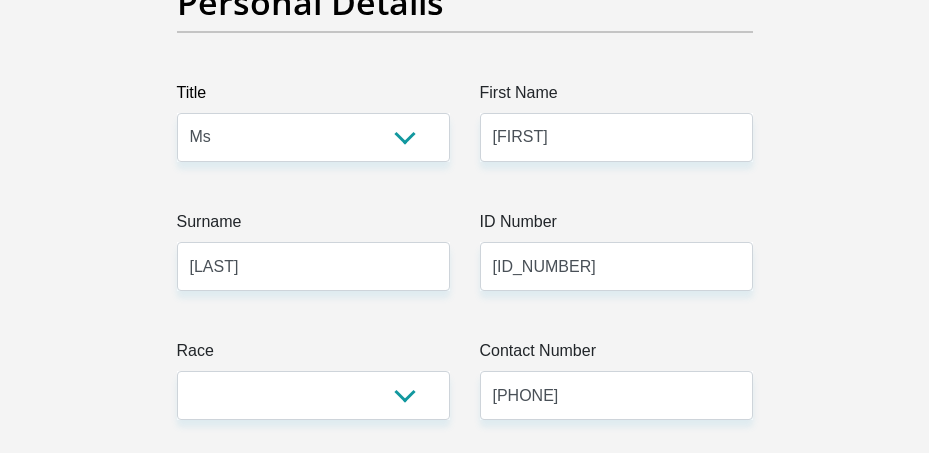 select on "ZAF" 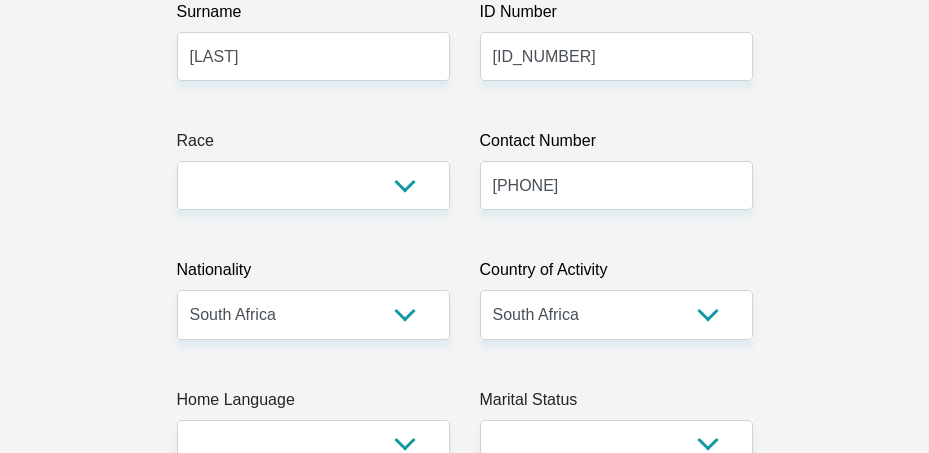 scroll, scrollTop: 500, scrollLeft: 0, axis: vertical 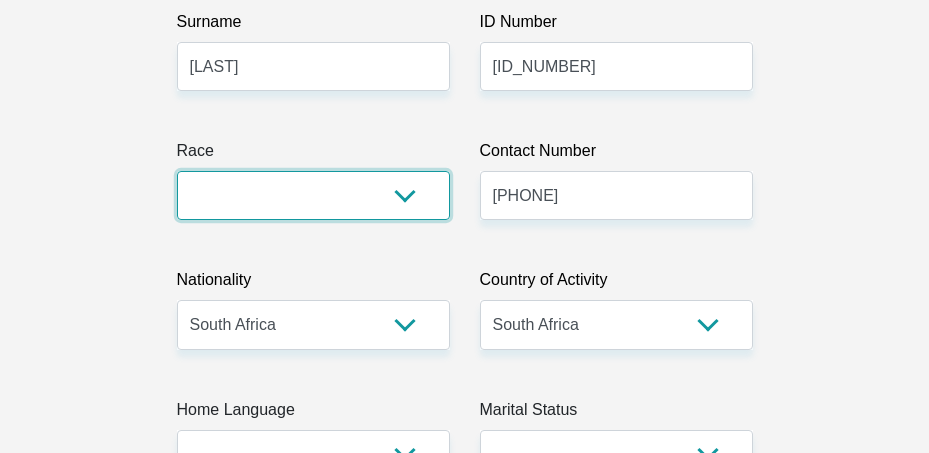 click on "Black
Coloured
Indian
White
Other" at bounding box center (313, 195) 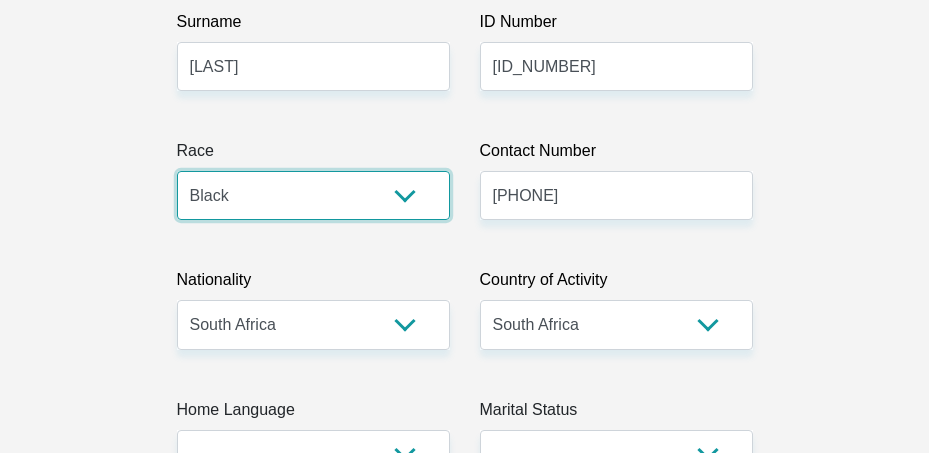 click on "Black
Coloured
Indian
White
Other" at bounding box center (313, 195) 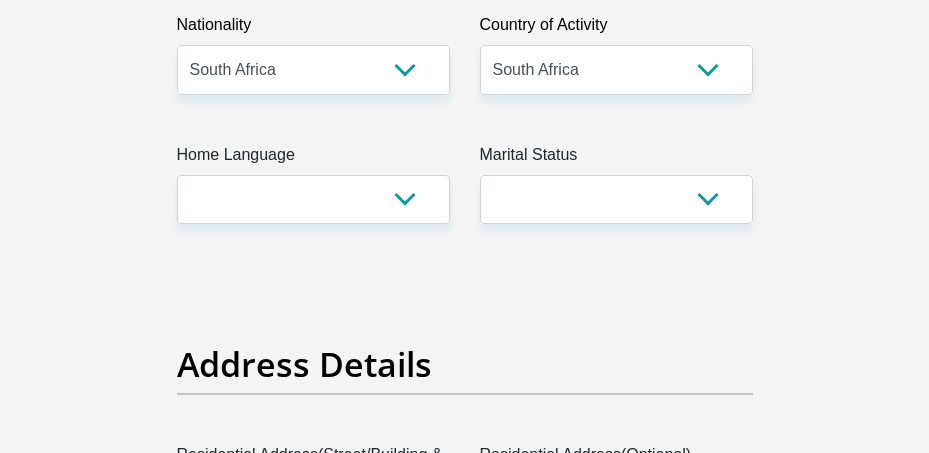 scroll, scrollTop: 800, scrollLeft: 0, axis: vertical 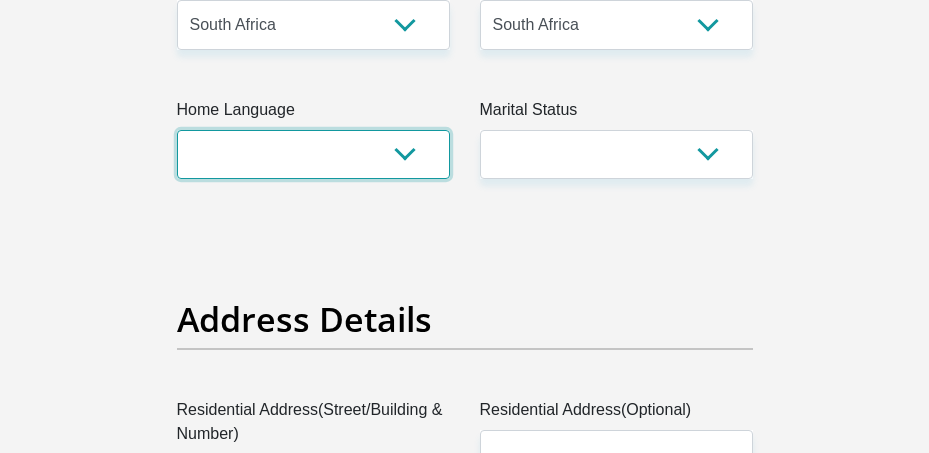 drag, startPoint x: 412, startPoint y: 152, endPoint x: 404, endPoint y: 166, distance: 16.124516 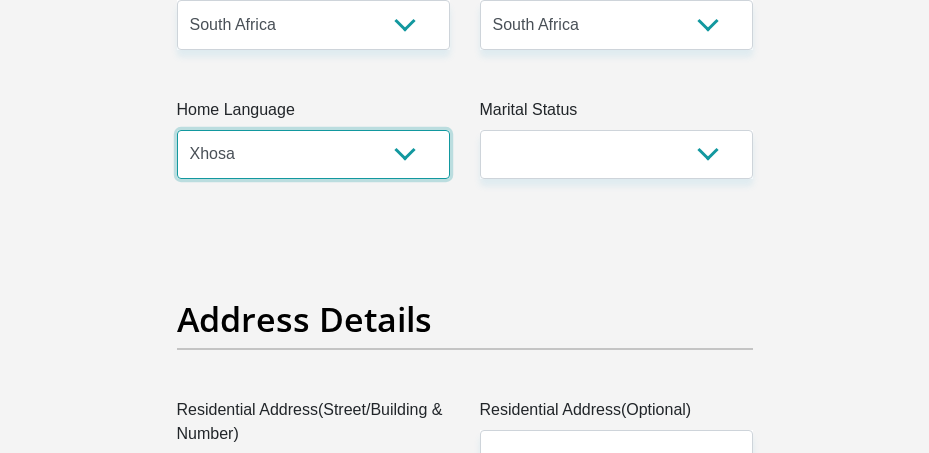 click on "Afrikaans
English
Sepedi
South Ndebele
Southern Sotho
Swati
Tsonga
Tswana
Venda
Xhosa
Zulu
Other" at bounding box center [313, 154] 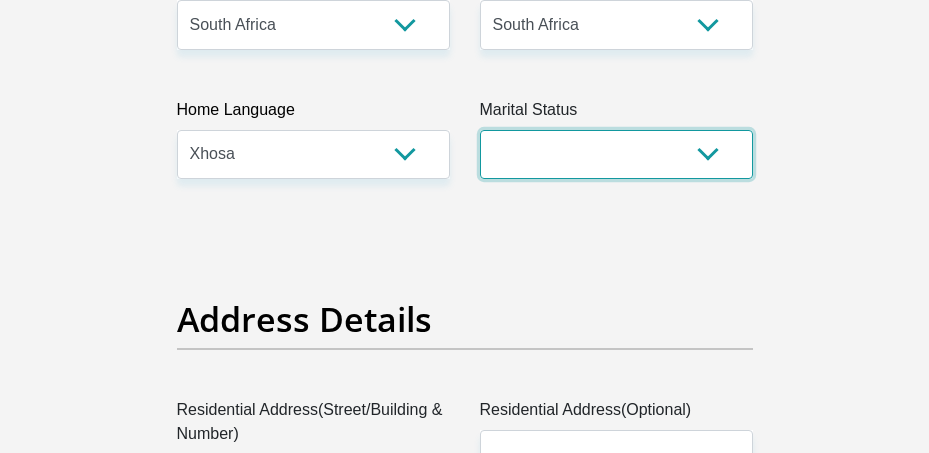 click on "Married ANC
Single
Divorced
Widowed
Married COP or Customary Law" at bounding box center [616, 154] 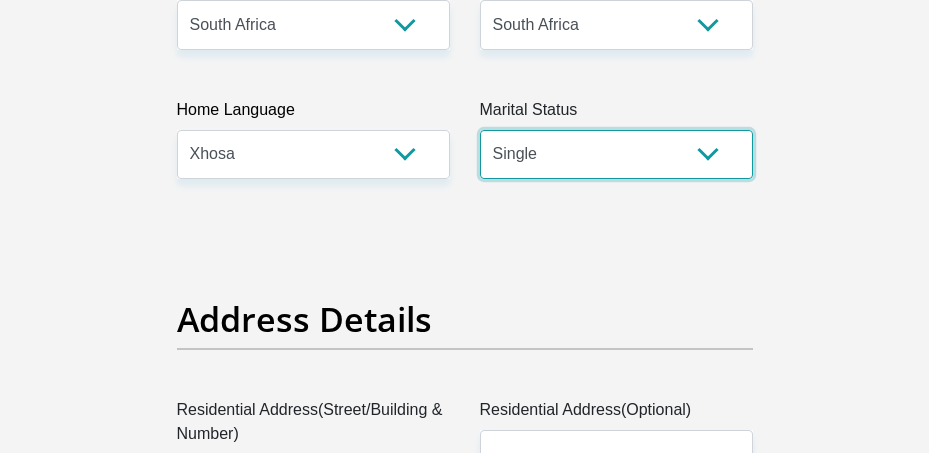 click on "Married ANC
Single
Divorced
Widowed
Married COP or Customary Law" at bounding box center (616, 154) 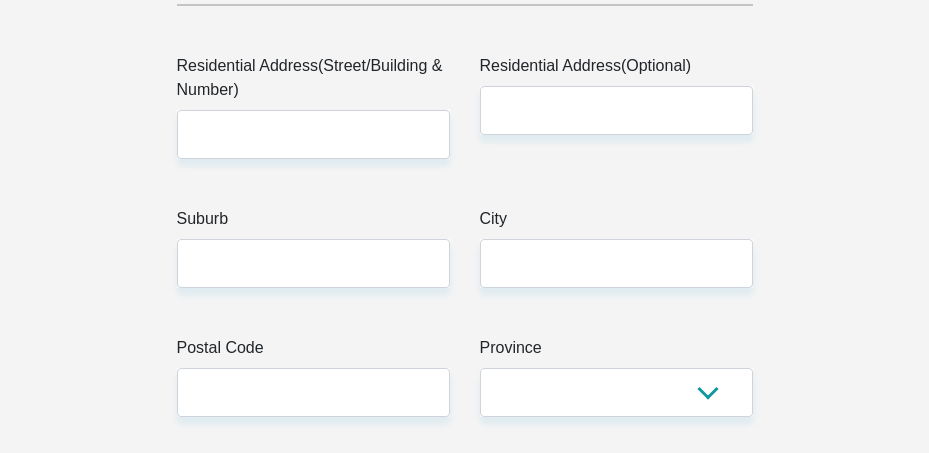 scroll, scrollTop: 1100, scrollLeft: 0, axis: vertical 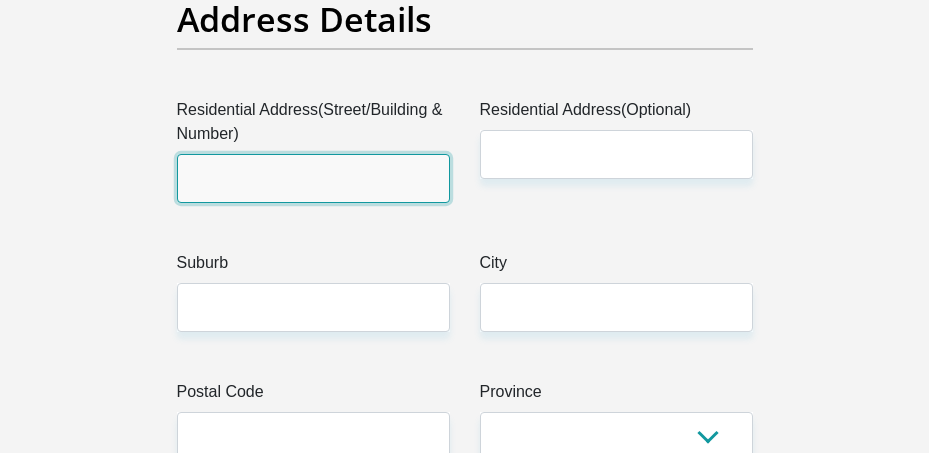 click on "Residential Address(Street/Building & Number)" at bounding box center (313, 178) 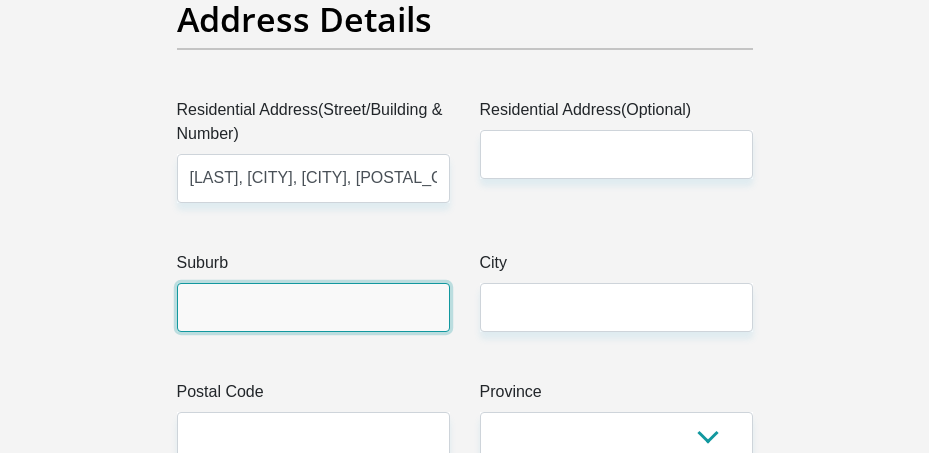type on "Cape Town" 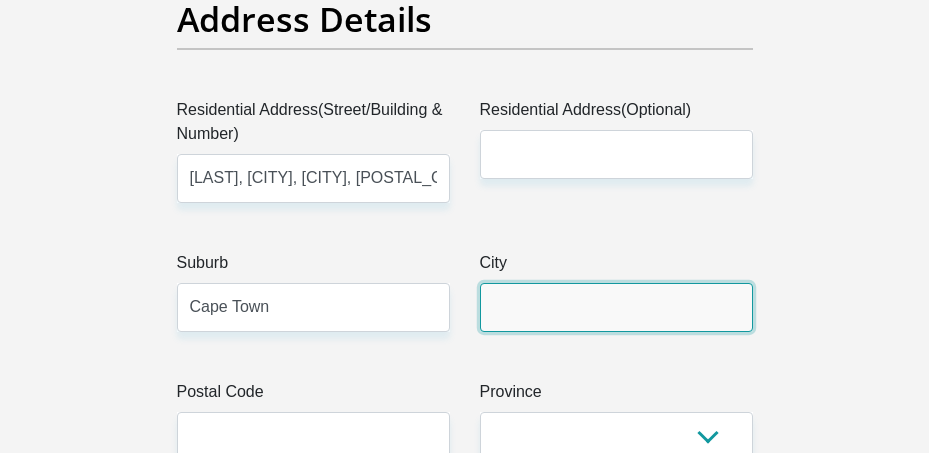 type on "Cape Town" 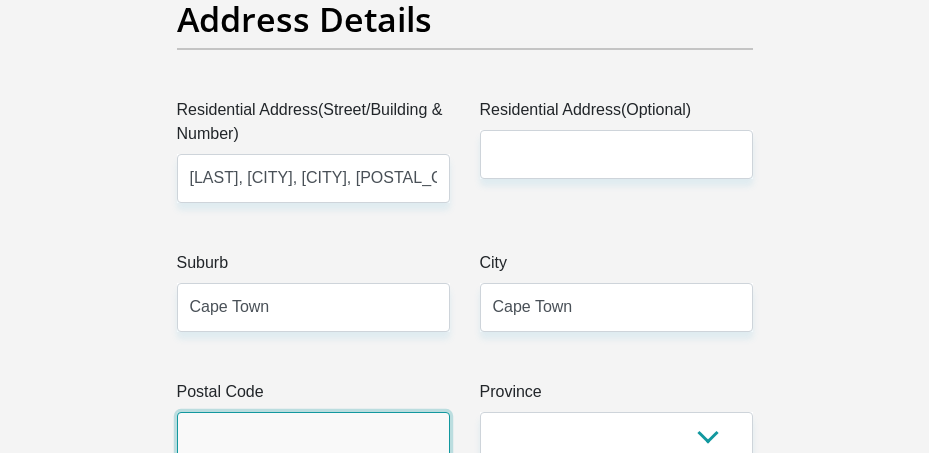 type on "7455" 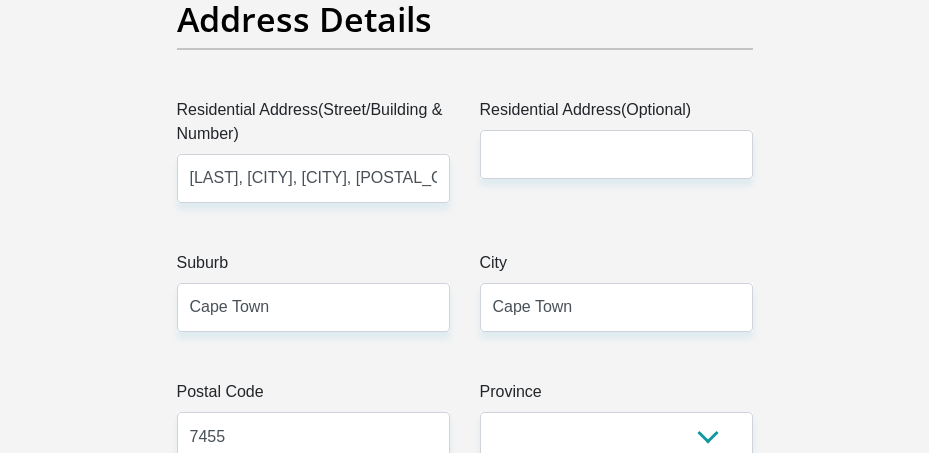 type on "nndatshe@gmail.com" 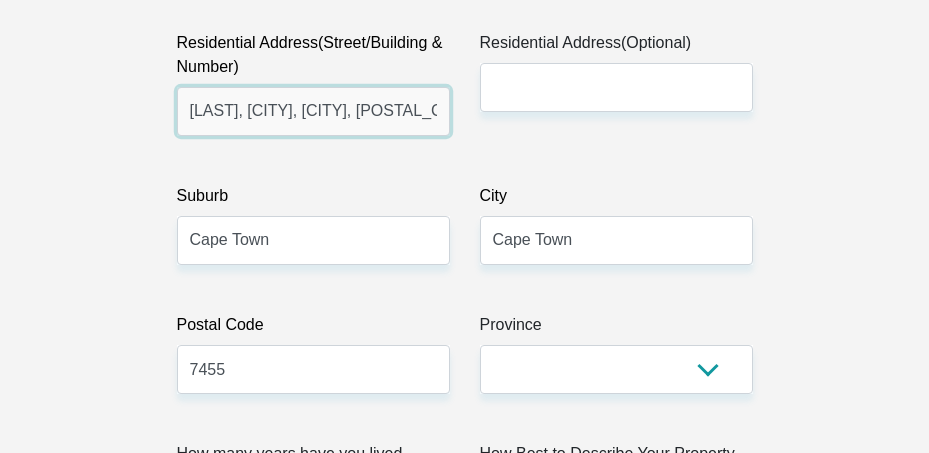 scroll, scrollTop: 1300, scrollLeft: 0, axis: vertical 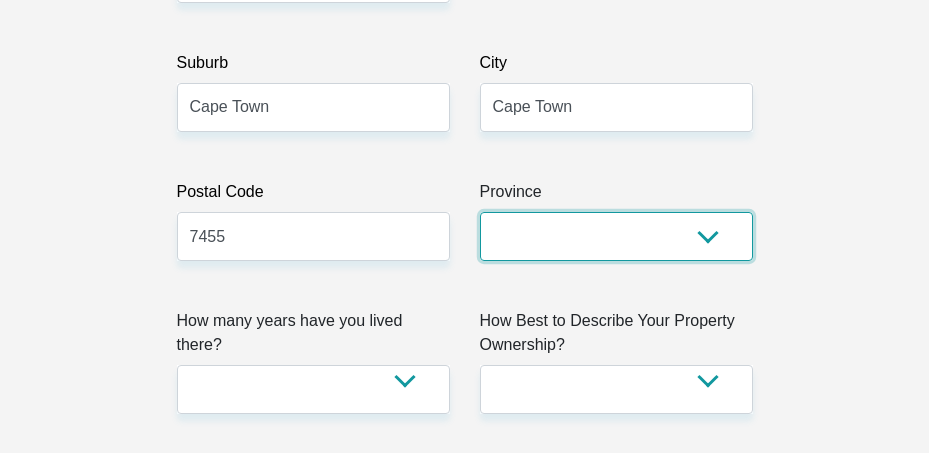 click on "Eastern Cape
Free State
Gauteng
KwaZulu-Natal
Limpopo
Mpumalanga
Northern Cape
North West
Western Cape" at bounding box center (616, 236) 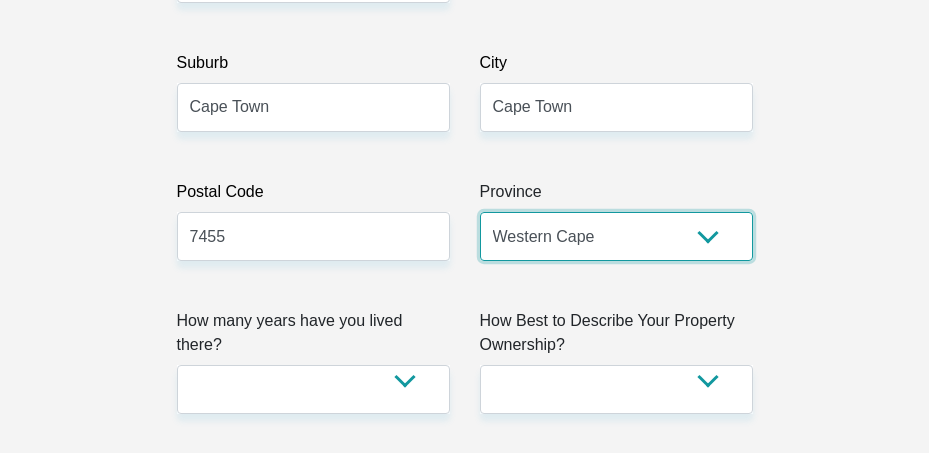 click on "Eastern Cape
Free State
Gauteng
KwaZulu-Natal
Limpopo
Mpumalanga
Northern Cape
North West
Western Cape" at bounding box center (616, 236) 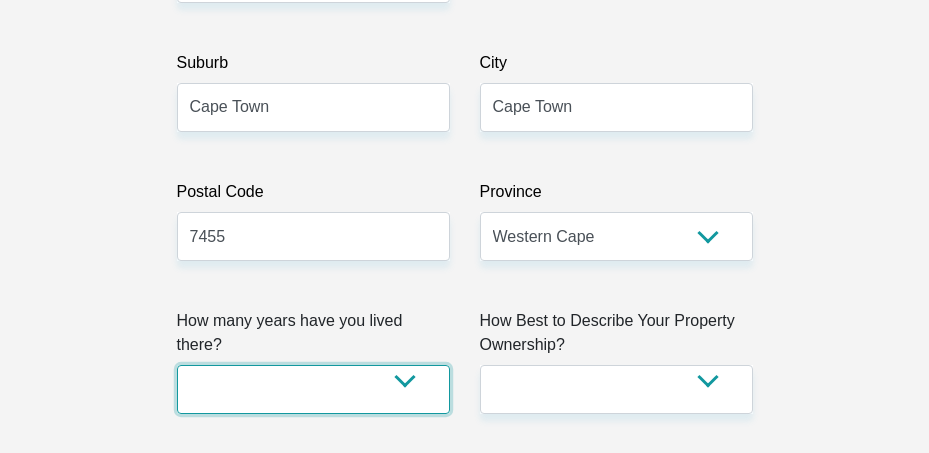 click on "less than 1 year
1-3 years
3-5 years
5+ years" at bounding box center [313, 389] 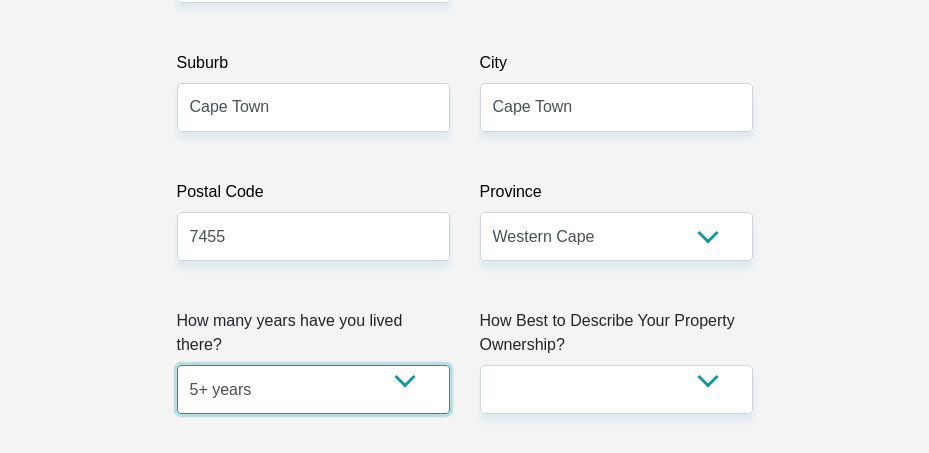 click on "less than 1 year
1-3 years
3-5 years
5+ years" at bounding box center [313, 389] 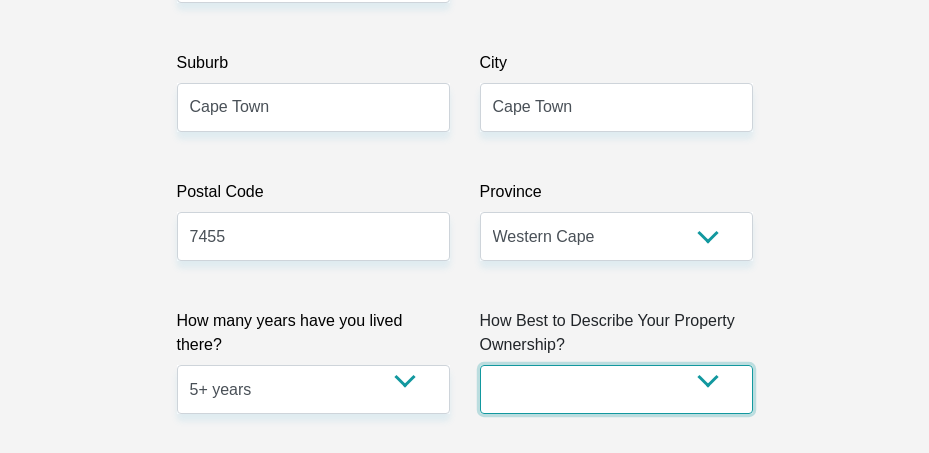 click on "Owned
Rented
Family Owned
Company Dwelling" at bounding box center [616, 389] 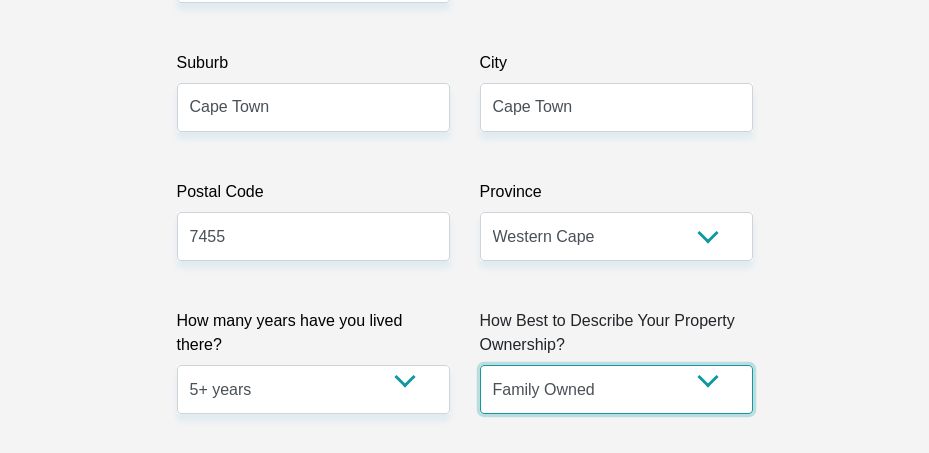 click on "Owned
Rented
Family Owned
Company Dwelling" at bounding box center [616, 389] 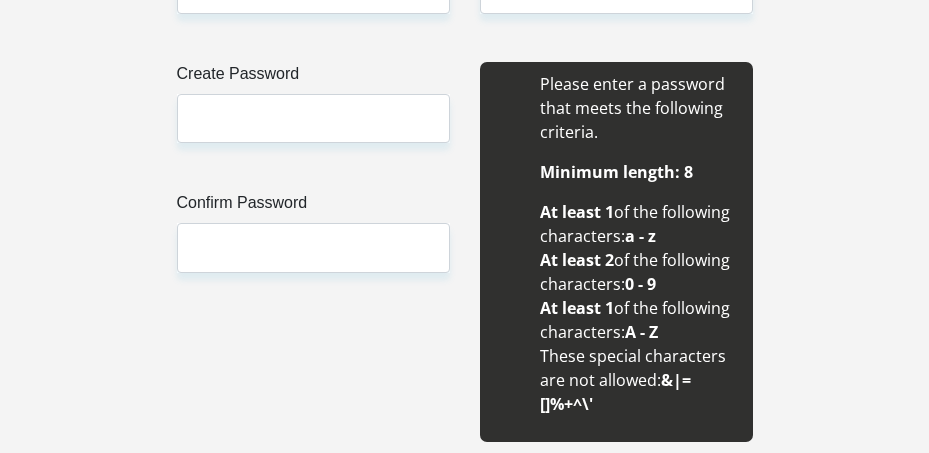 scroll, scrollTop: 1900, scrollLeft: 0, axis: vertical 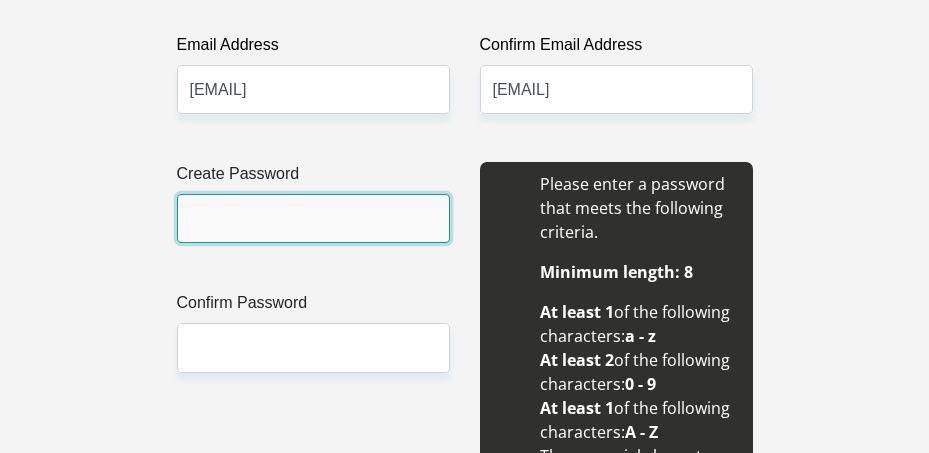 click on "Create Password" at bounding box center [313, 218] 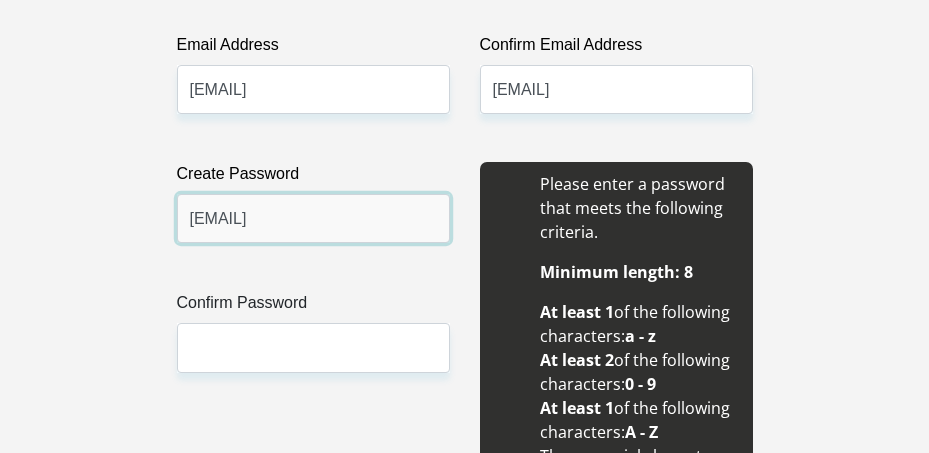 type on "Iyana@2021" 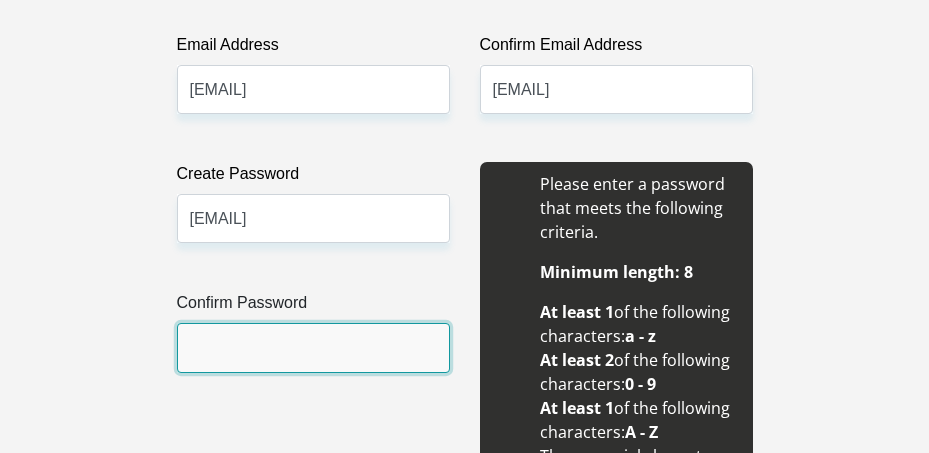 click on "Confirm Password" at bounding box center (313, 347) 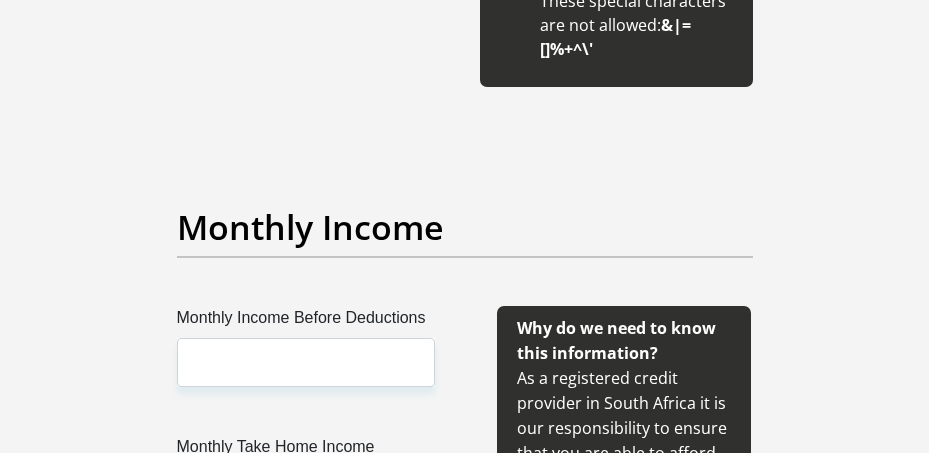 scroll, scrollTop: 2538, scrollLeft: 0, axis: vertical 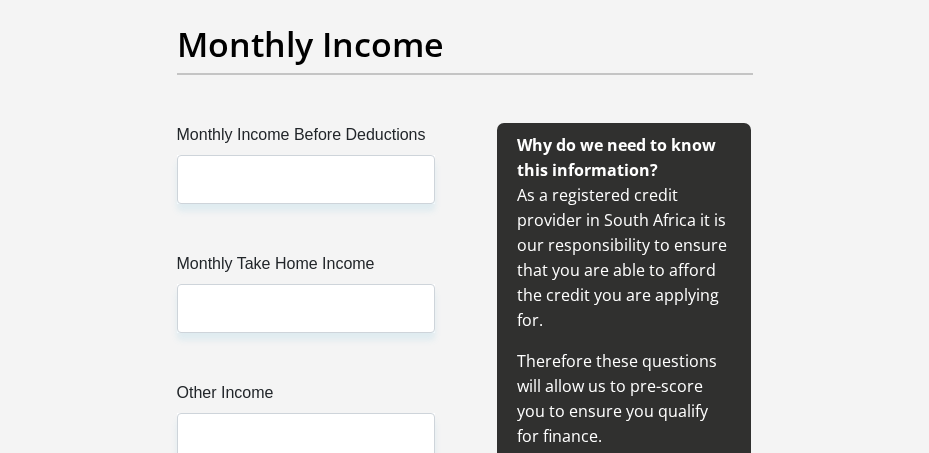 type on "Iyana@2021" 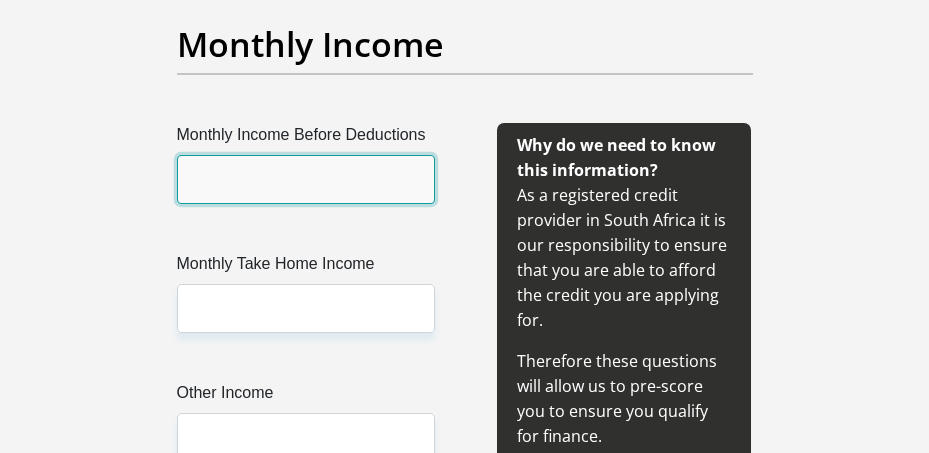 click on "Monthly Income Before Deductions" at bounding box center (306, 179) 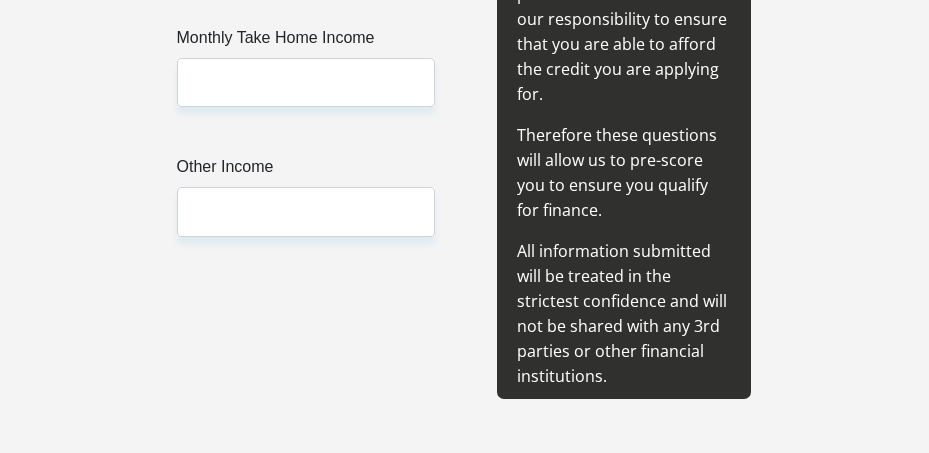 scroll, scrollTop: 2838, scrollLeft: 0, axis: vertical 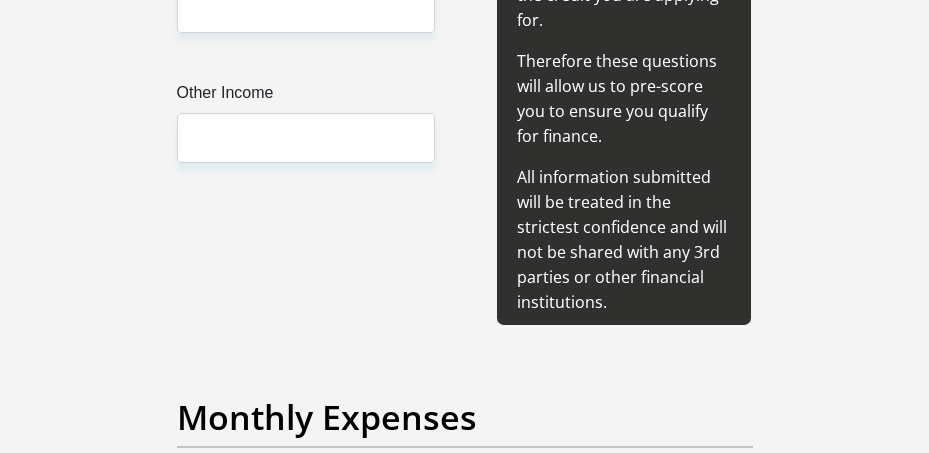 type on "14700" 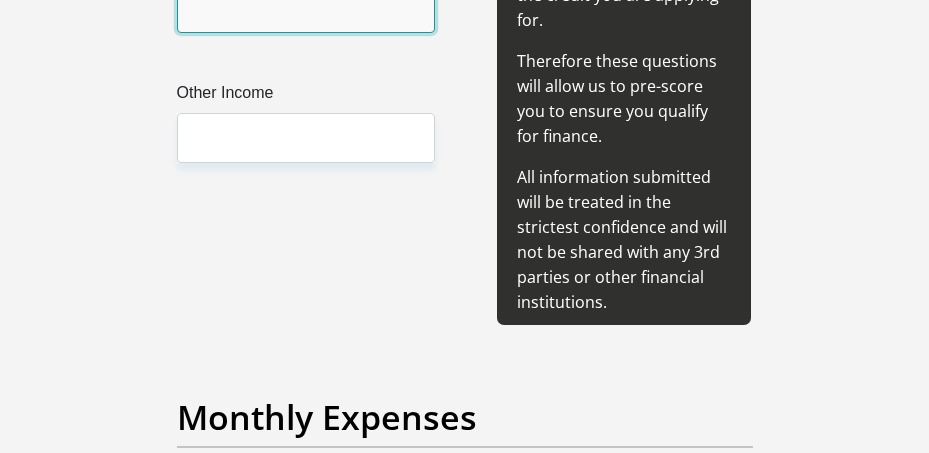 click on "Monthly Take Home Income" at bounding box center [306, 8] 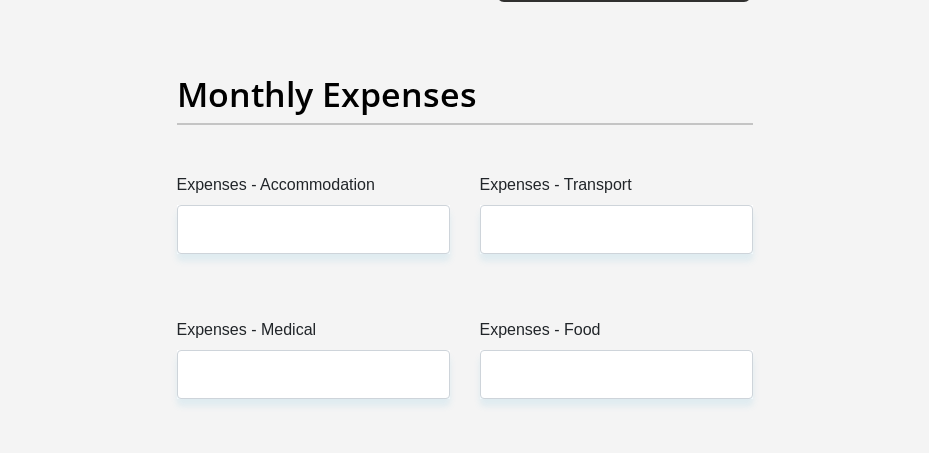 scroll, scrollTop: 3336, scrollLeft: 0, axis: vertical 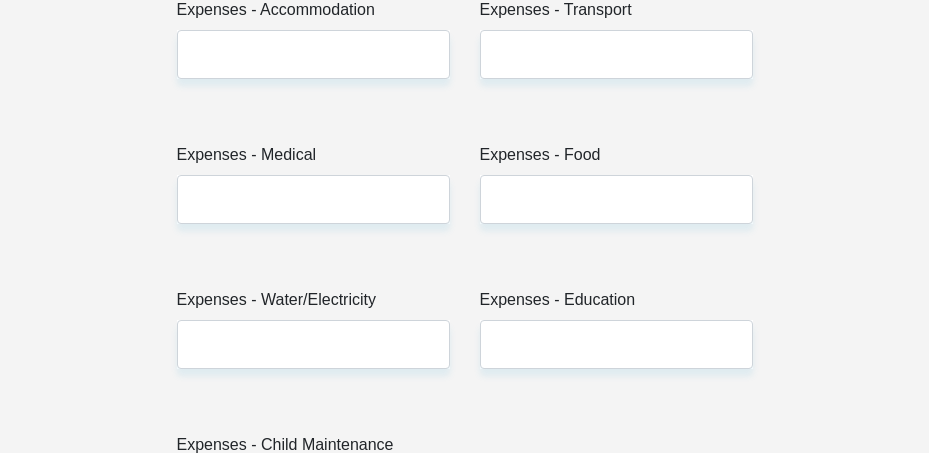 type on "12800" 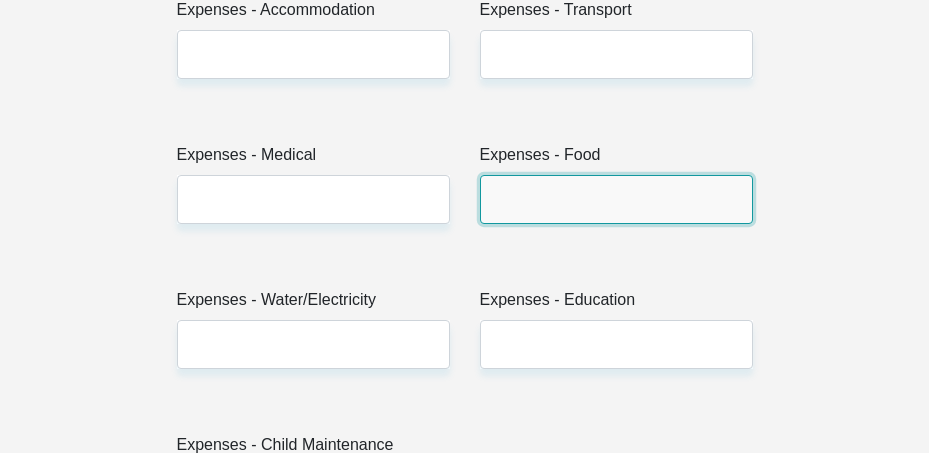 drag, startPoint x: 533, startPoint y: 183, endPoint x: 487, endPoint y: 169, distance: 48.08326 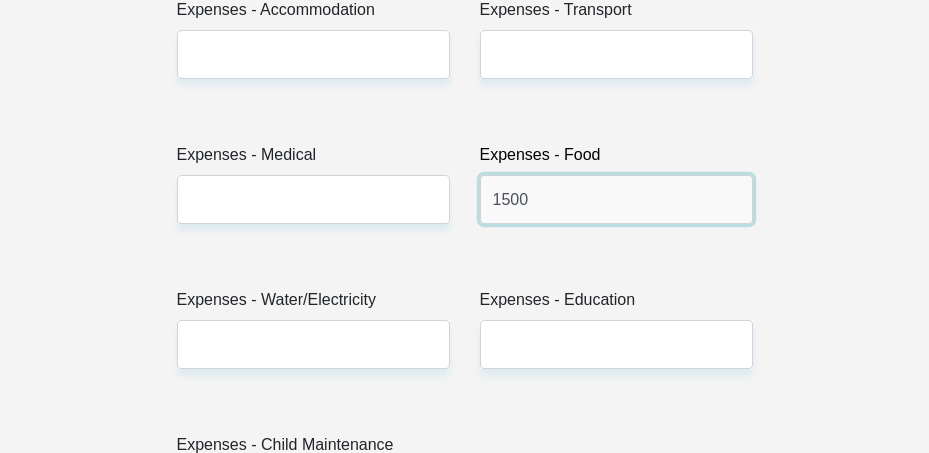 type on "1500" 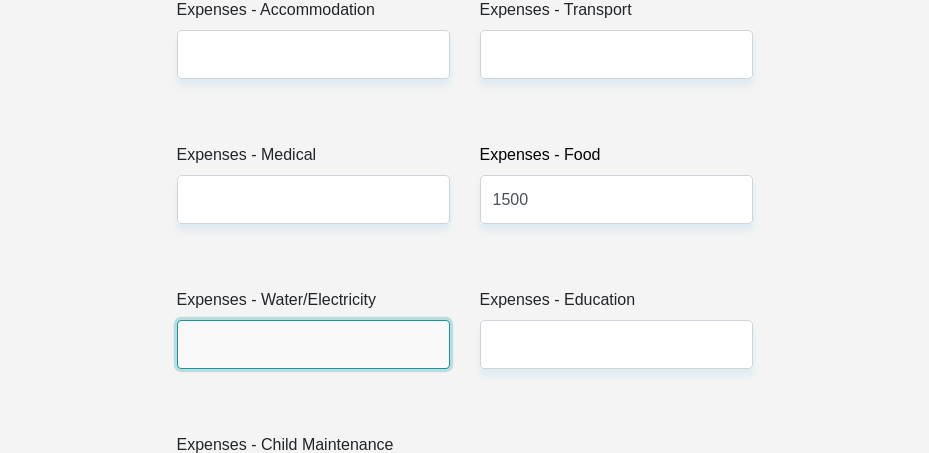 click on "Expenses - Water/Electricity" at bounding box center [313, 344] 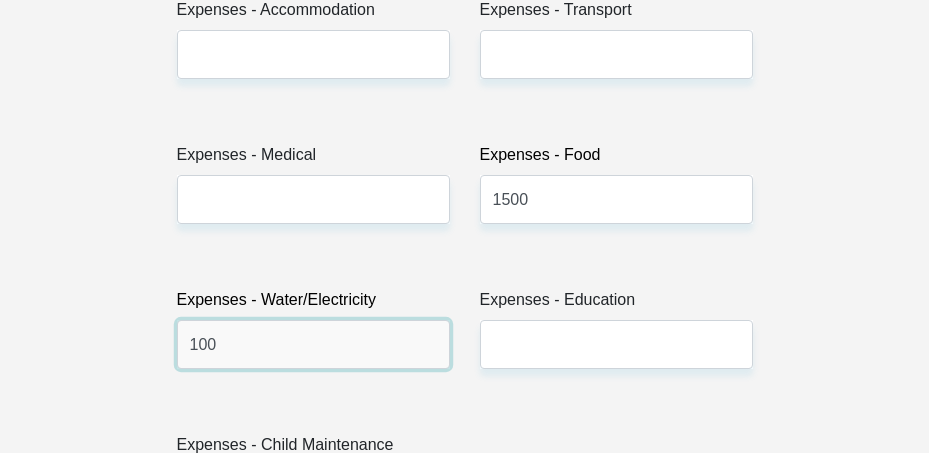 type on "100" 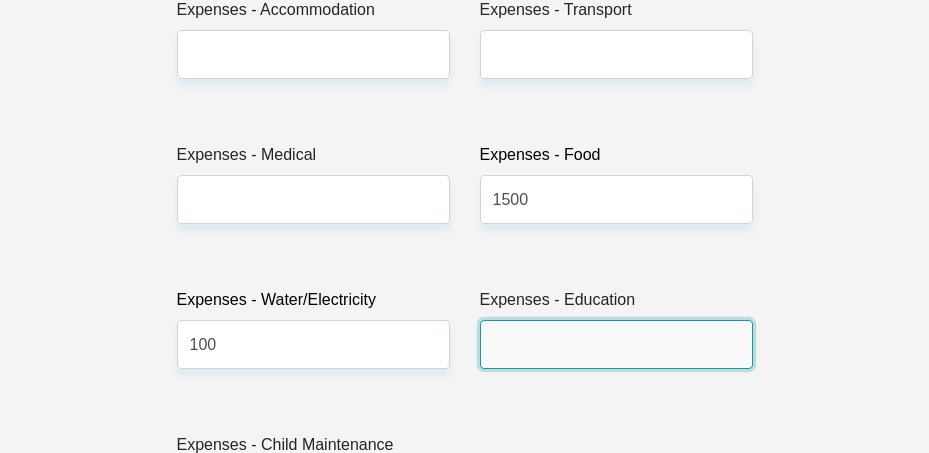 click on "Expenses - Education" at bounding box center [616, 344] 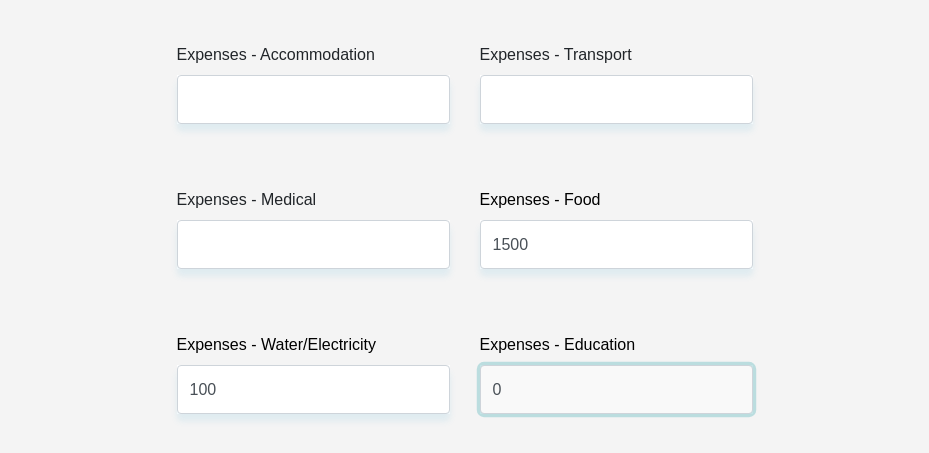 scroll, scrollTop: 3336, scrollLeft: 0, axis: vertical 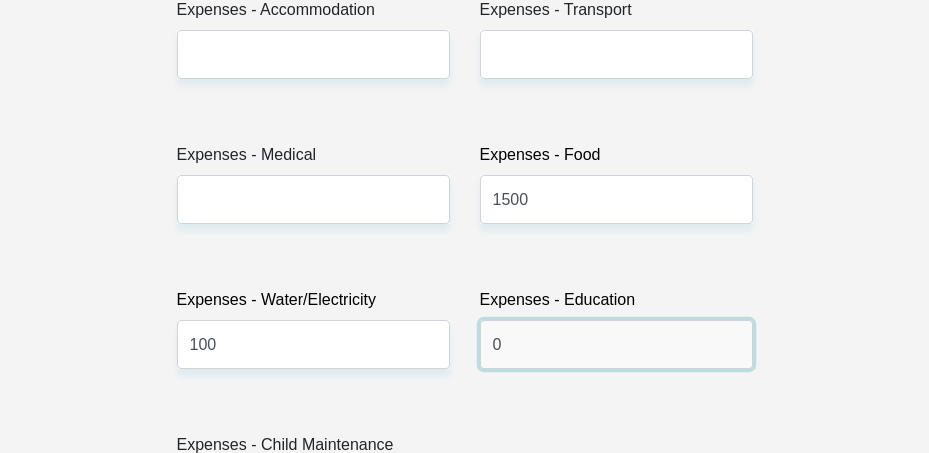 type on "0" 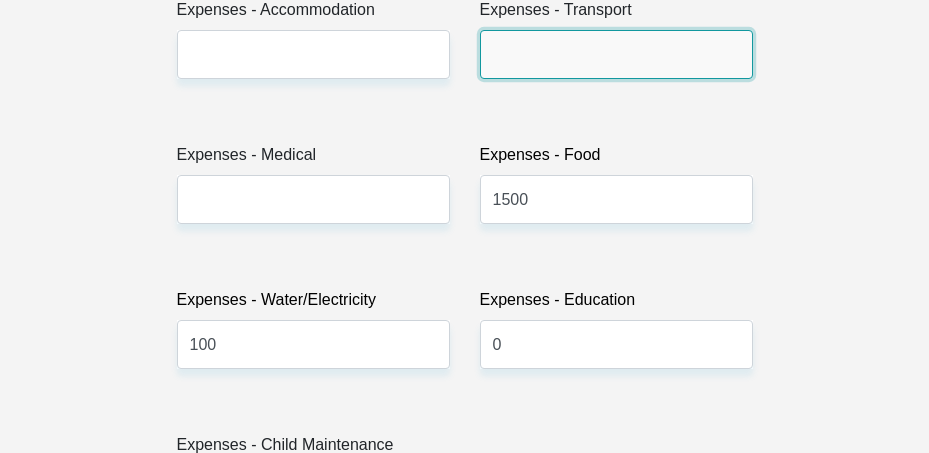 drag, startPoint x: 544, startPoint y: 44, endPoint x: 502, endPoint y: 30, distance: 44.27189 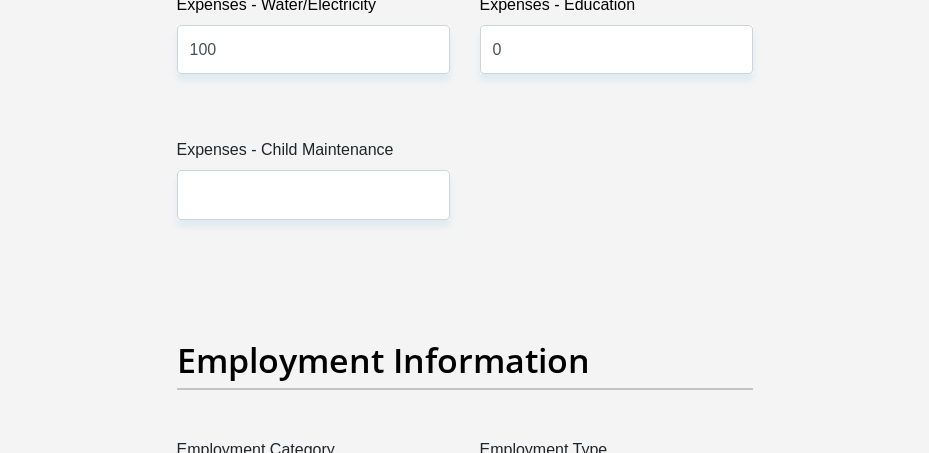 scroll, scrollTop: 3636, scrollLeft: 0, axis: vertical 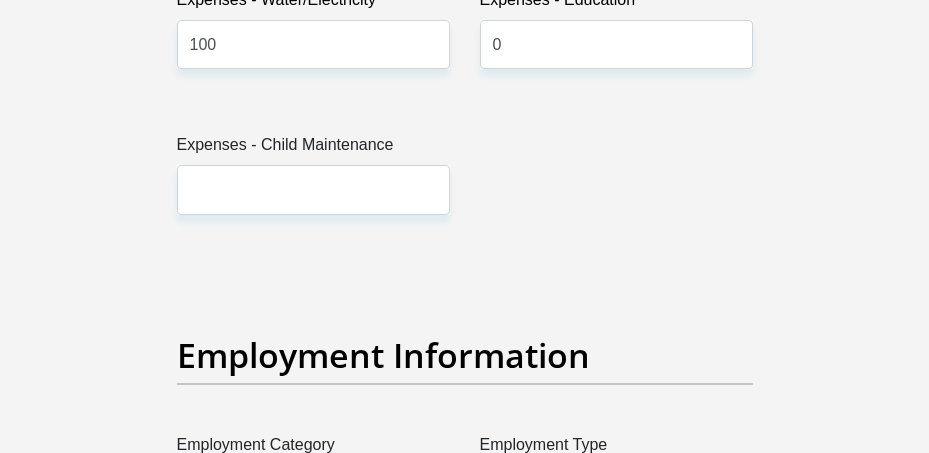 type on "400" 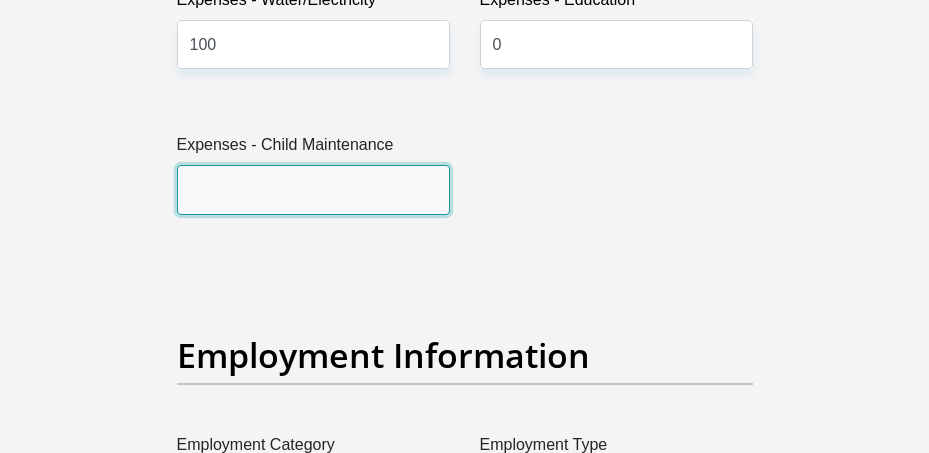 drag, startPoint x: 296, startPoint y: 168, endPoint x: 249, endPoint y: 136, distance: 56.859474 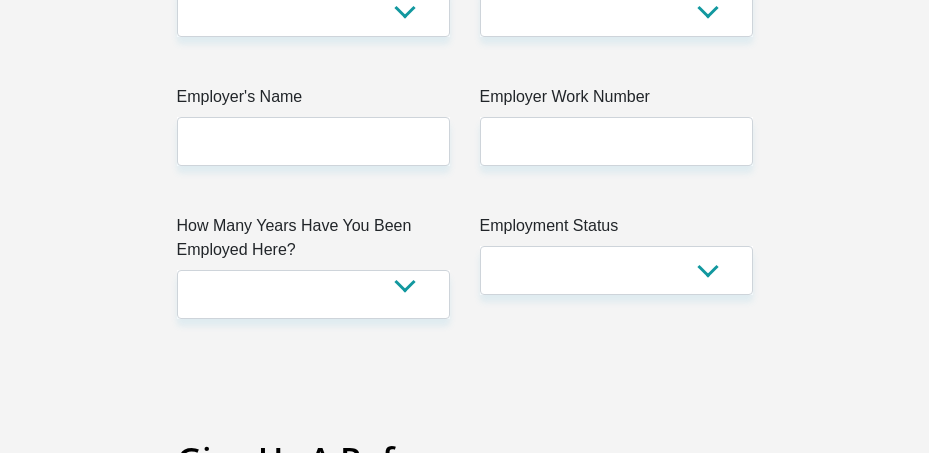 scroll, scrollTop: 4136, scrollLeft: 0, axis: vertical 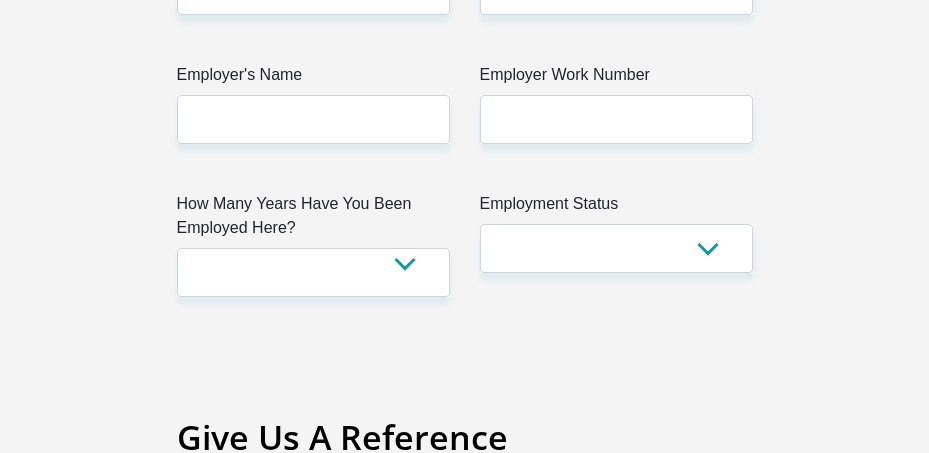 type on "1500" 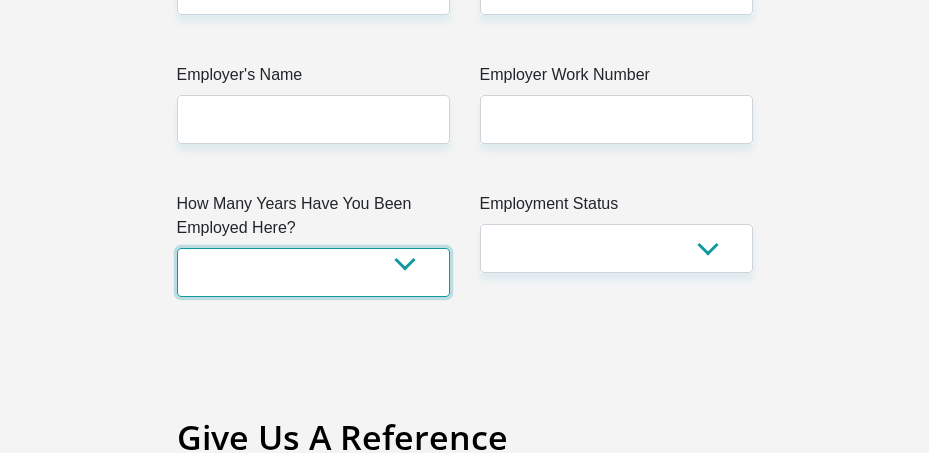 click on "less than 1 year
1-3 years
3-5 years
5+ years" at bounding box center [313, 272] 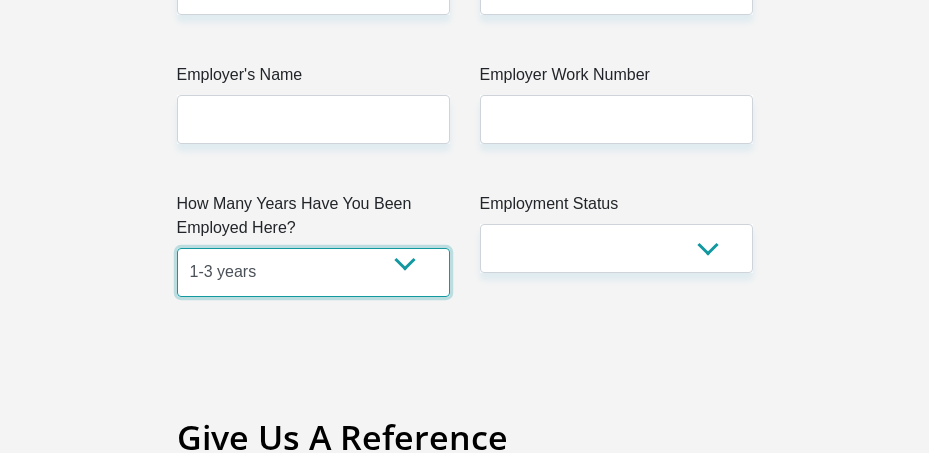 click on "less than 1 year
1-3 years
3-5 years
5+ years" at bounding box center (313, 272) 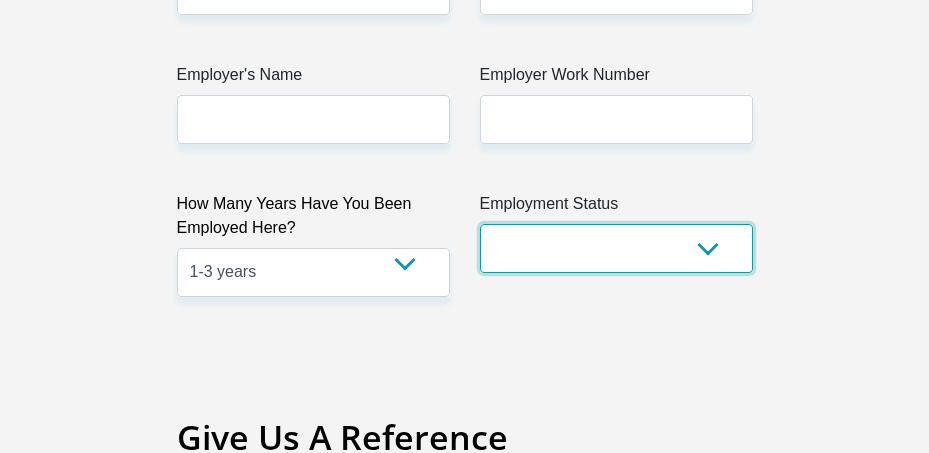 click on "Permanent/Full-time
Part-time/Casual
Contract Worker
Self-Employed
Housewife
Retired
Student
Medically Boarded
Disability
Unemployed" at bounding box center [616, 248] 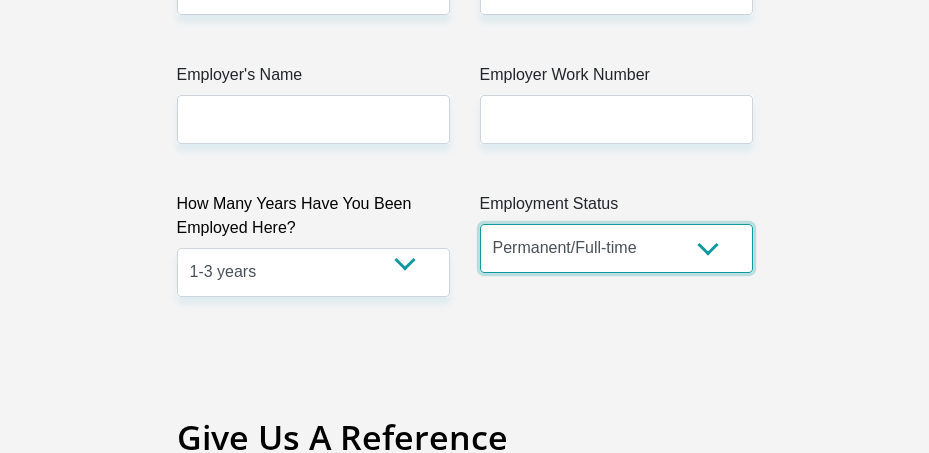 click on "Permanent/Full-time
Part-time/Casual
Contract Worker
Self-Employed
Housewife
Retired
Student
Medically Boarded
Disability
Unemployed" at bounding box center [616, 248] 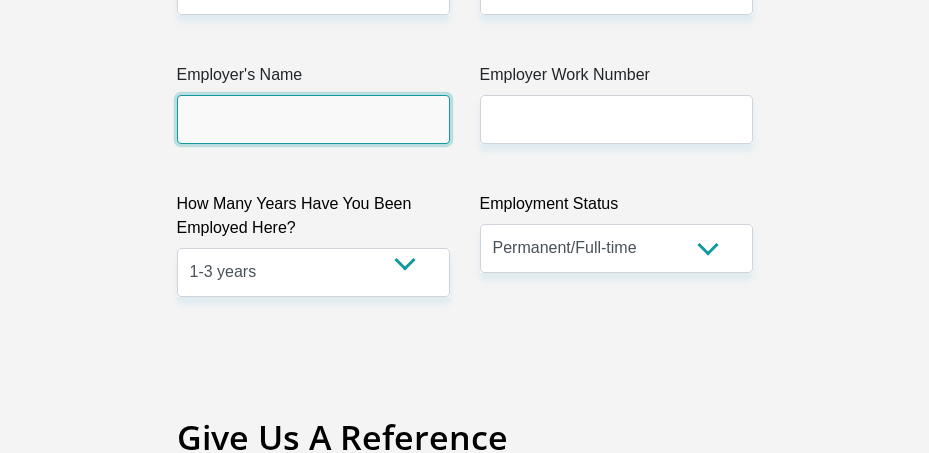 click on "Employer's Name" at bounding box center (313, 119) 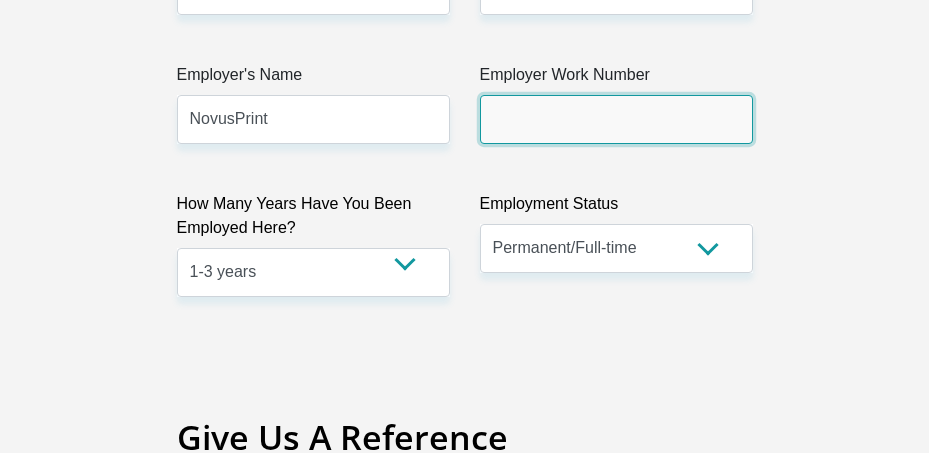 type on "0215502400" 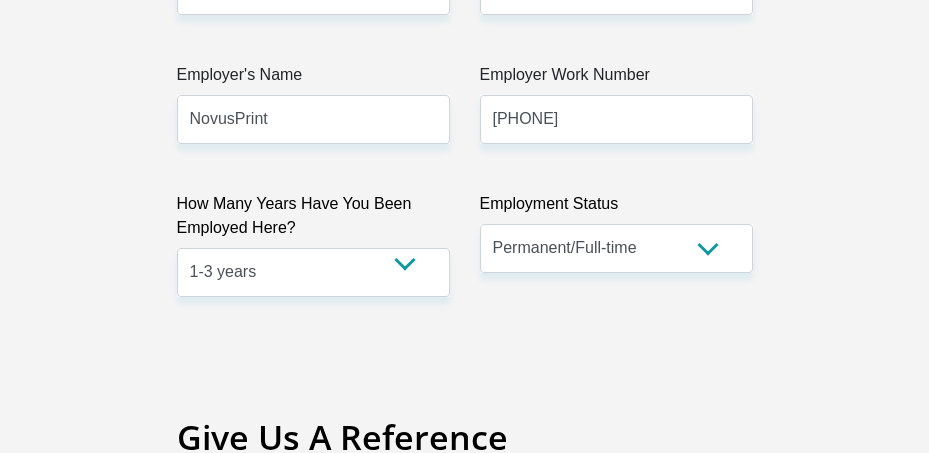 type on "Ayanda" 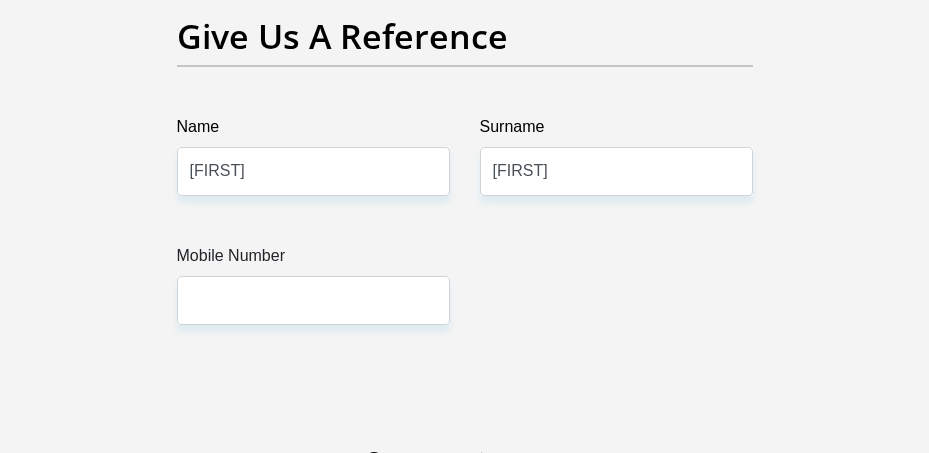 scroll, scrollTop: 4536, scrollLeft: 0, axis: vertical 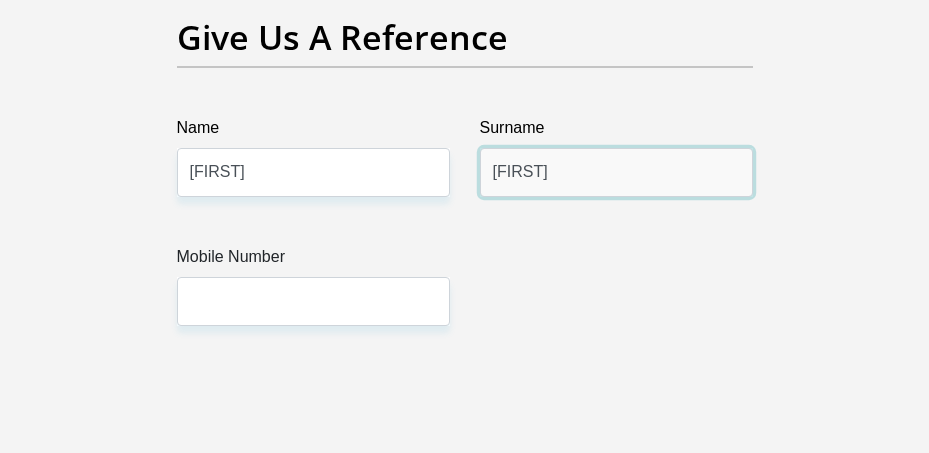 click on "Bentele" at bounding box center [616, 172] 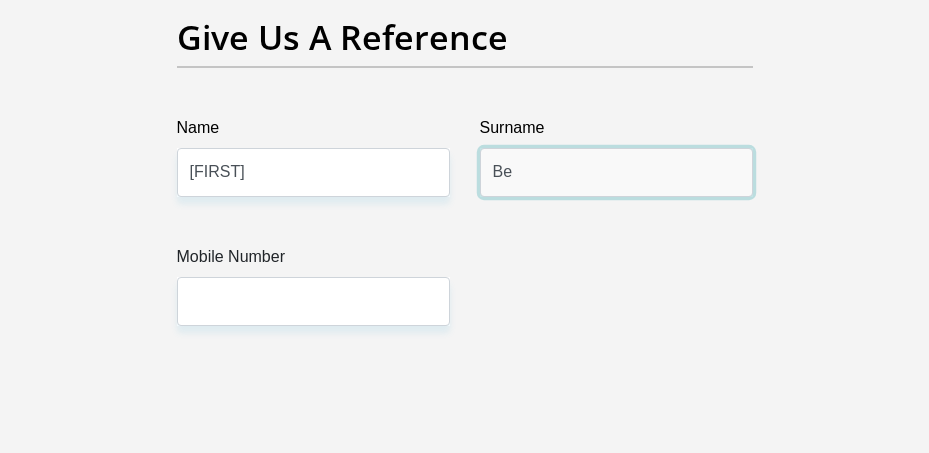type on "B" 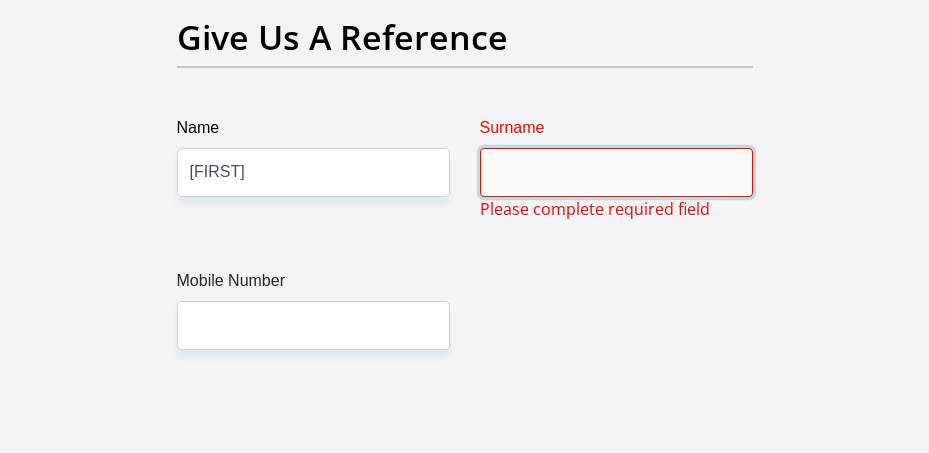 type 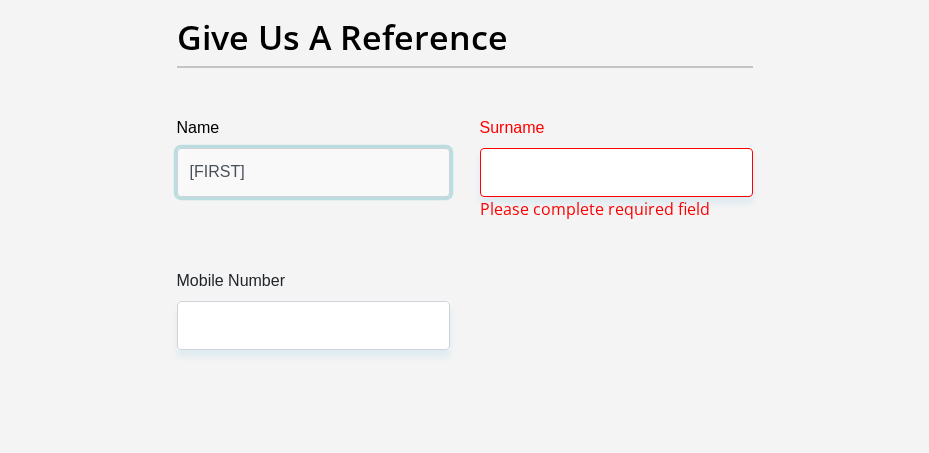 drag, startPoint x: 257, startPoint y: 156, endPoint x: 143, endPoint y: 200, distance: 122.19656 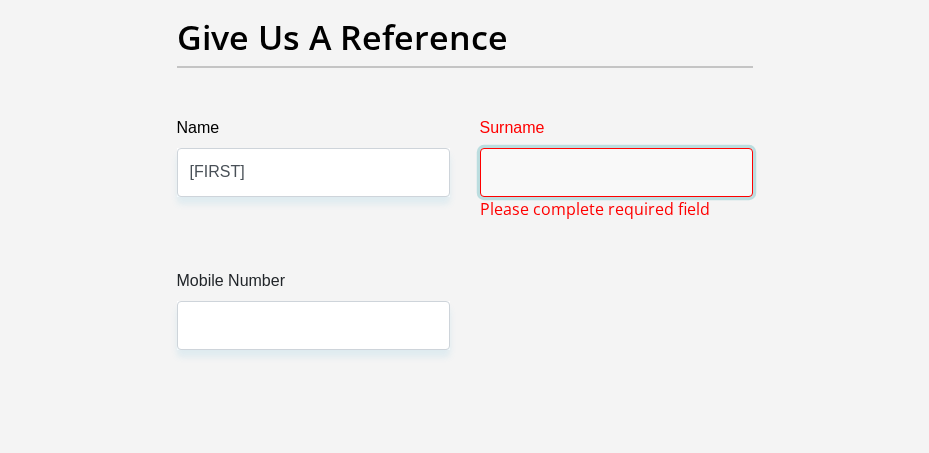 click on "Surname" at bounding box center (616, 172) 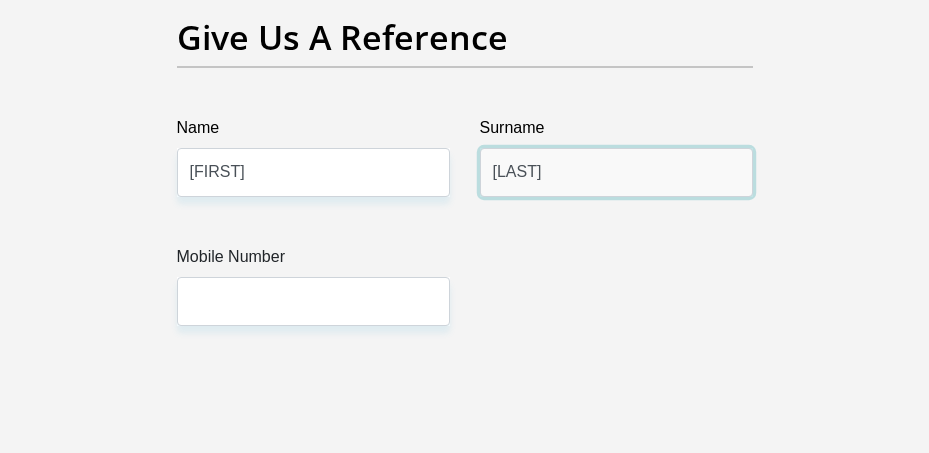 type on "Gqirana" 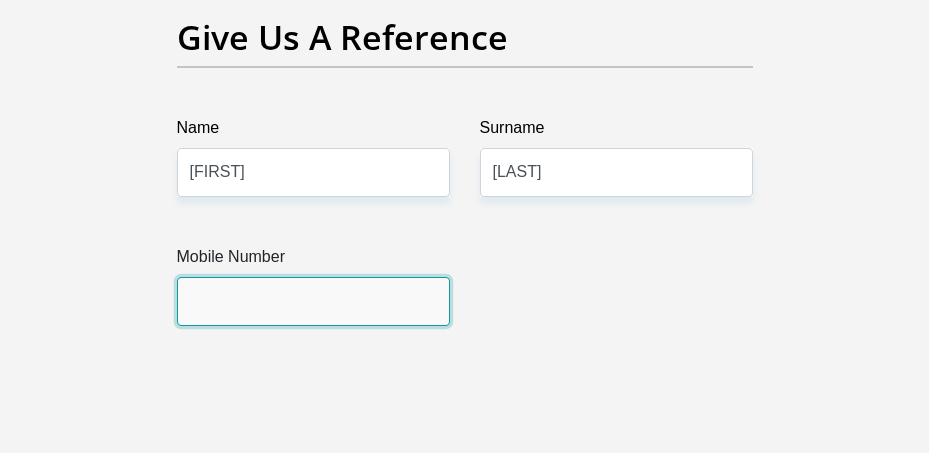 click on "Mobile Number" at bounding box center (313, 301) 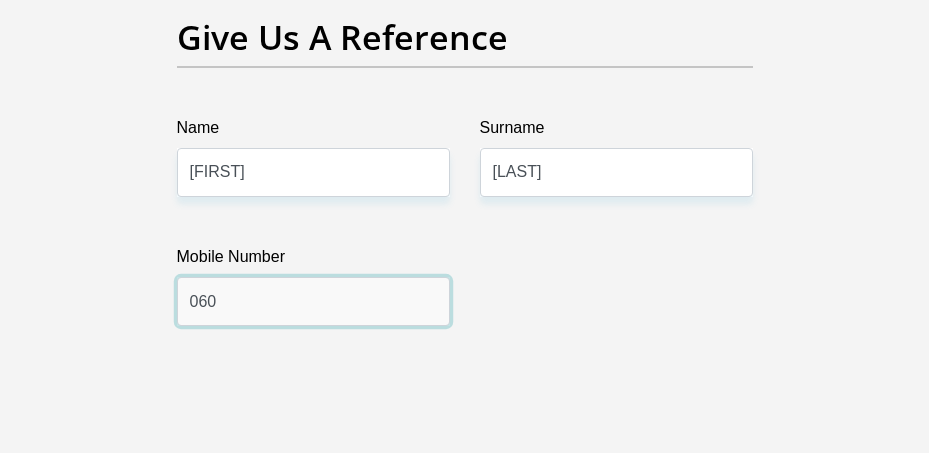 click on "060" at bounding box center (313, 301) 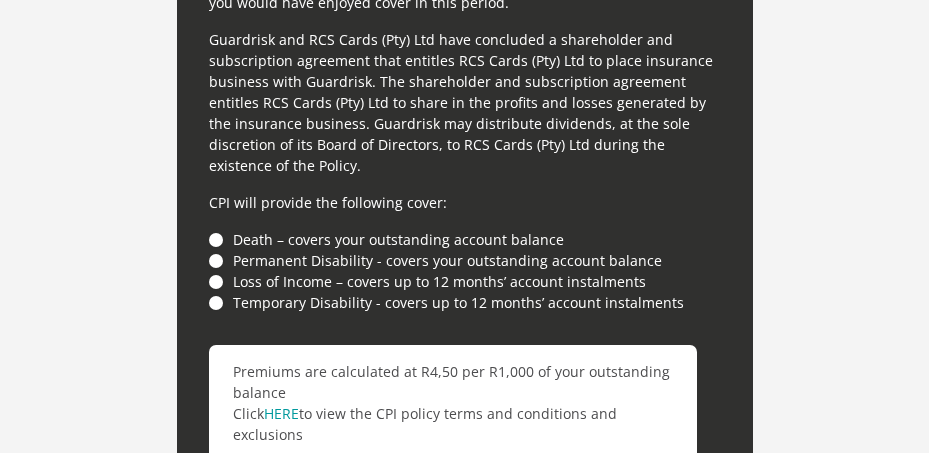 scroll, scrollTop: 6136, scrollLeft: 0, axis: vertical 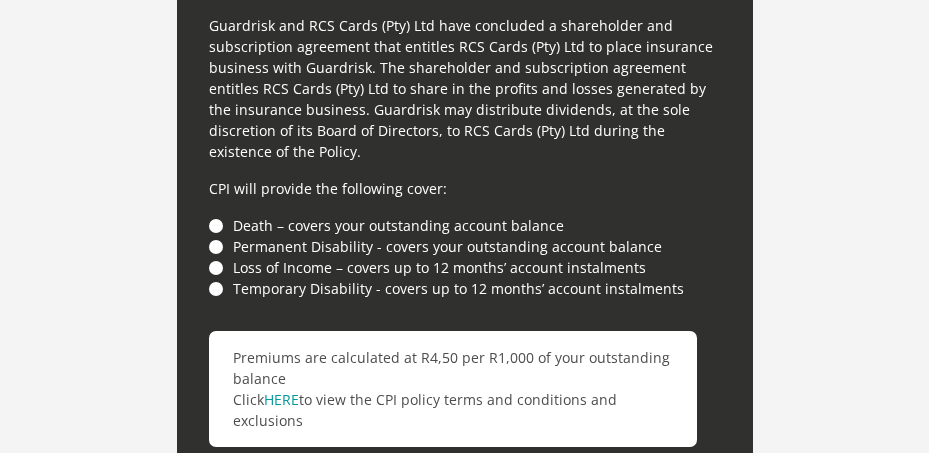 type on "060304 9207" 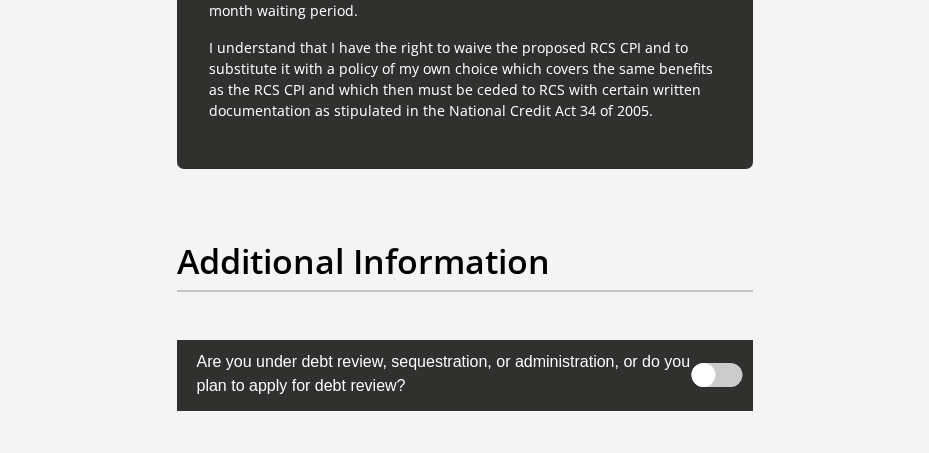 scroll, scrollTop: 7036, scrollLeft: 0, axis: vertical 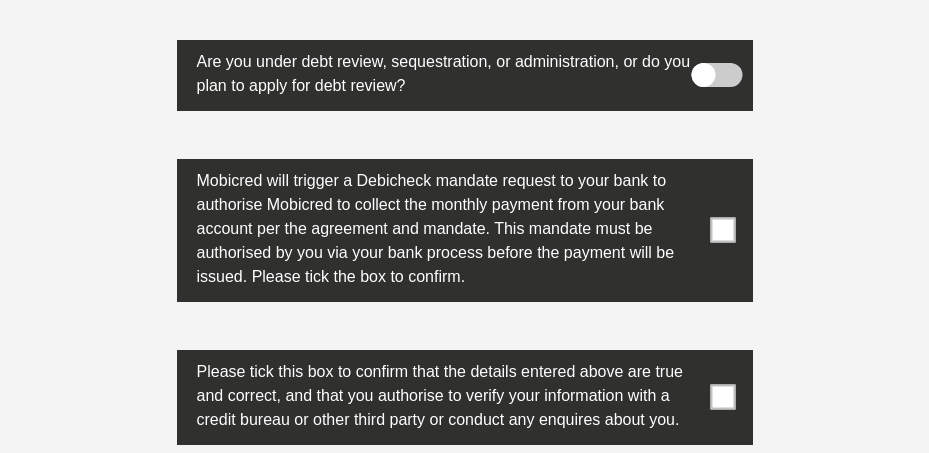 click at bounding box center [722, 230] 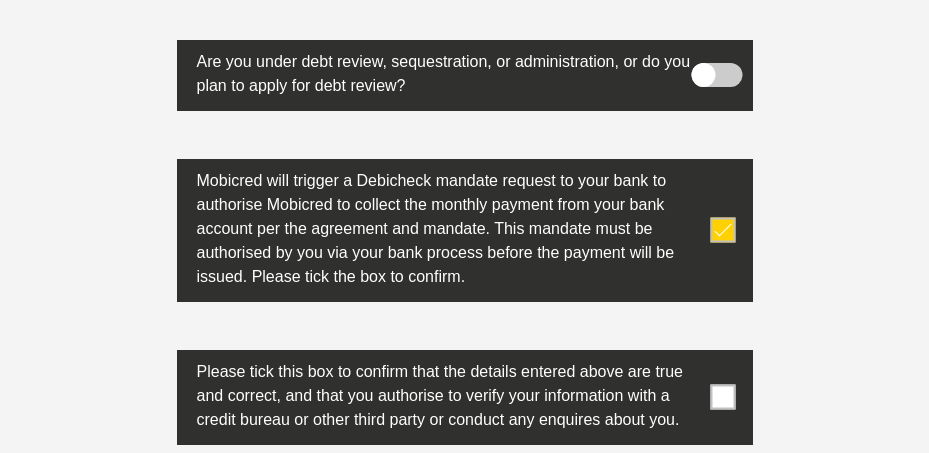 scroll, scrollTop: 7236, scrollLeft: 0, axis: vertical 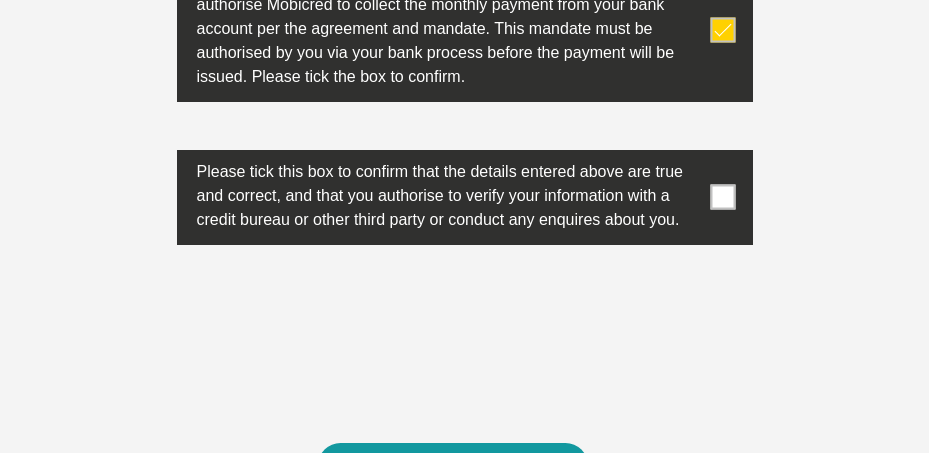 drag, startPoint x: 727, startPoint y: 181, endPoint x: 592, endPoint y: 281, distance: 168.00298 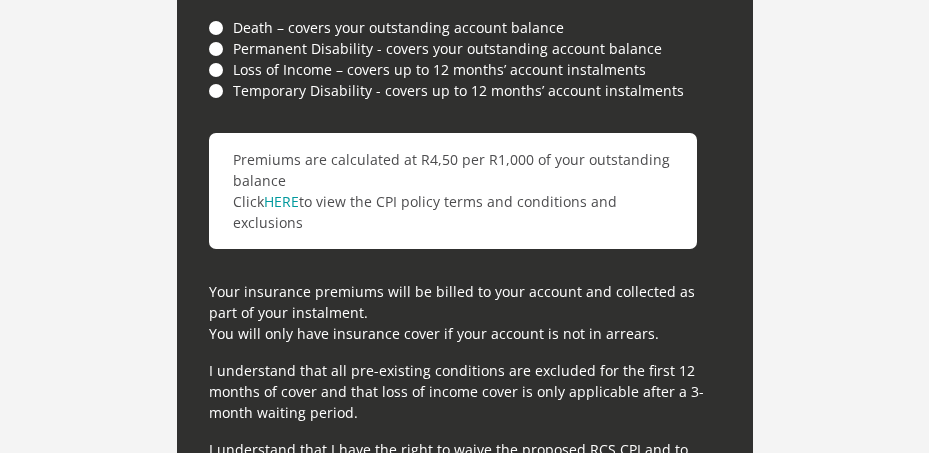 scroll, scrollTop: 6236, scrollLeft: 0, axis: vertical 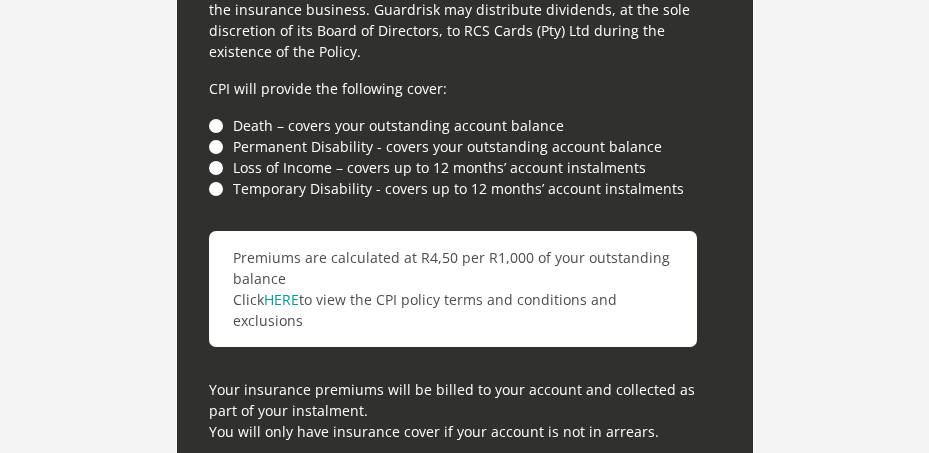 click on "Death – covers your outstanding account balance" at bounding box center [465, 125] 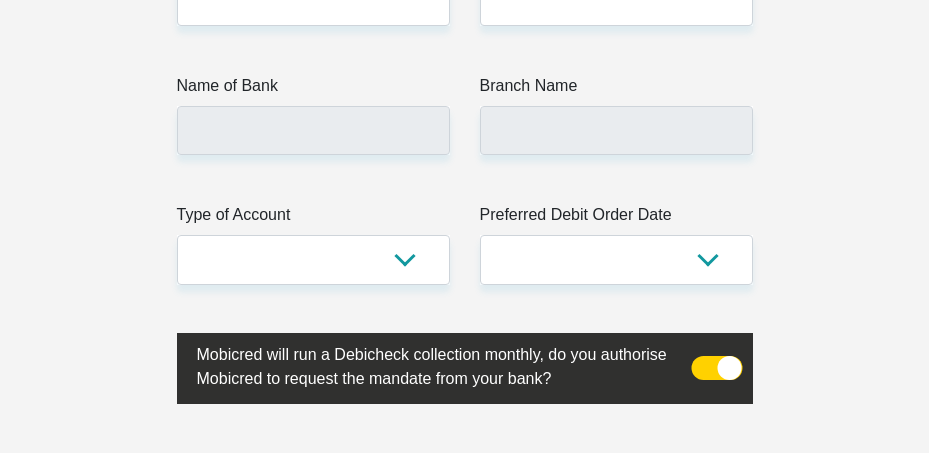 scroll, scrollTop: 5036, scrollLeft: 0, axis: vertical 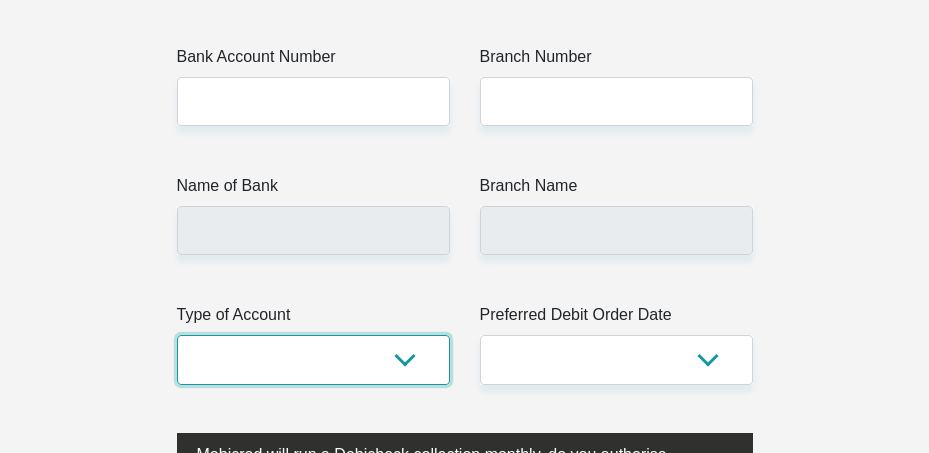 click on "Cheque
Savings" at bounding box center [313, 359] 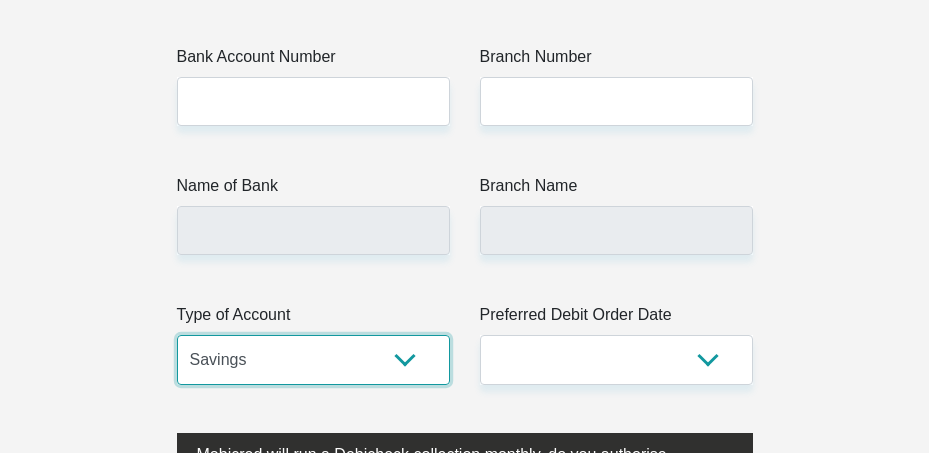 click on "Cheque
Savings" at bounding box center (313, 359) 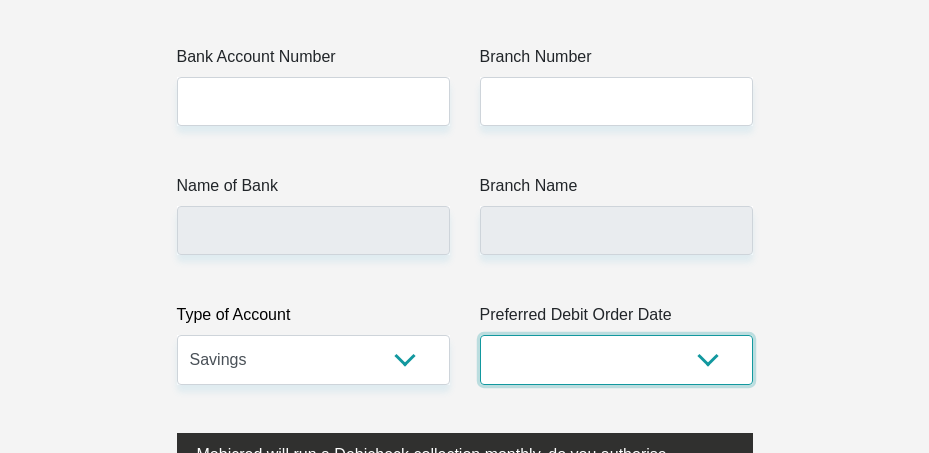 click on "1st
2nd
3rd
4th
5th
7th
18th
19th
20th
21st
22nd
23rd
24th
25th
26th
27th
28th
29th
30th" at bounding box center [616, 359] 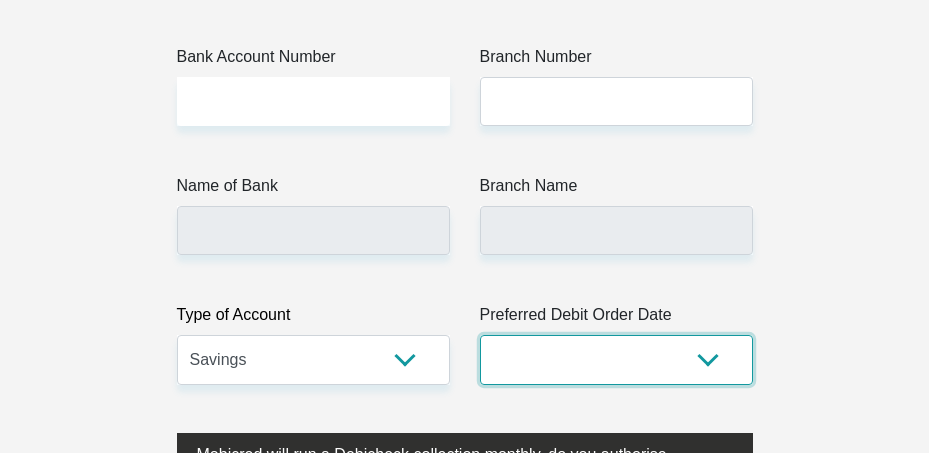 select on "25" 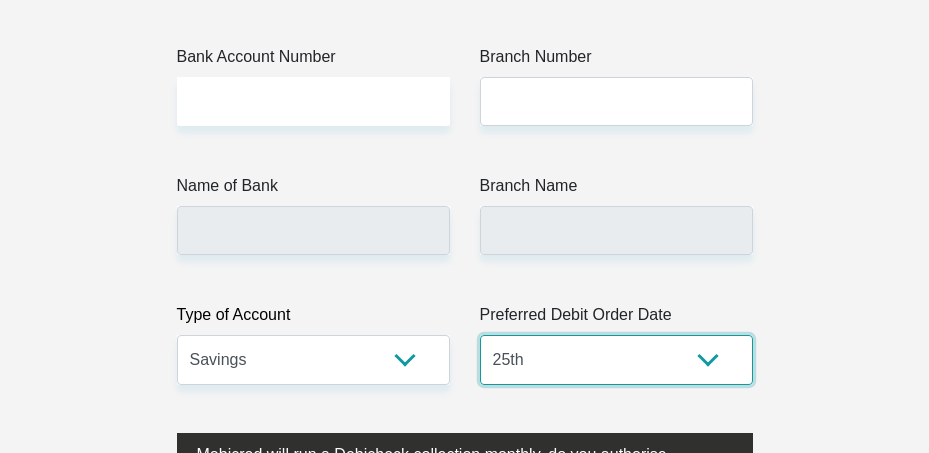 click on "1st
2nd
3rd
4th
5th
7th
18th
19th
20th
21st
22nd
23rd
24th
25th
26th
27th
28th
29th
30th" at bounding box center (616, 359) 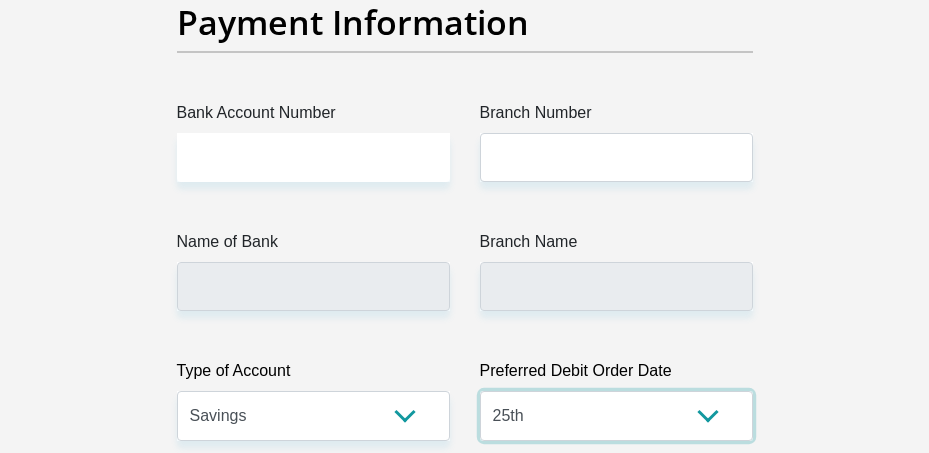 scroll, scrollTop: 4936, scrollLeft: 0, axis: vertical 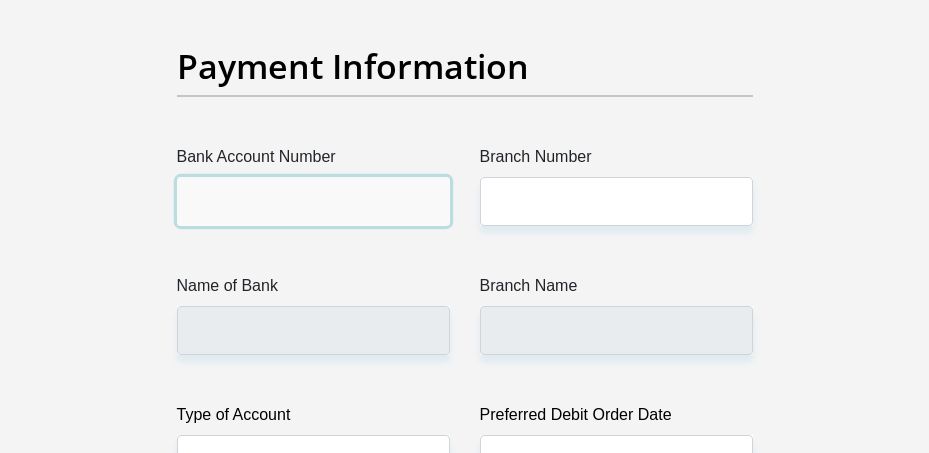 click on "Bank Account Number" at bounding box center (313, 201) 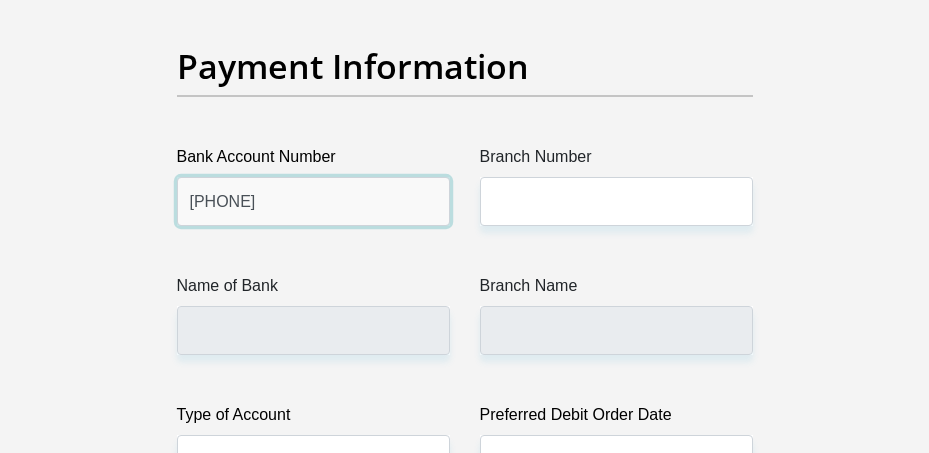 type on "1518809241" 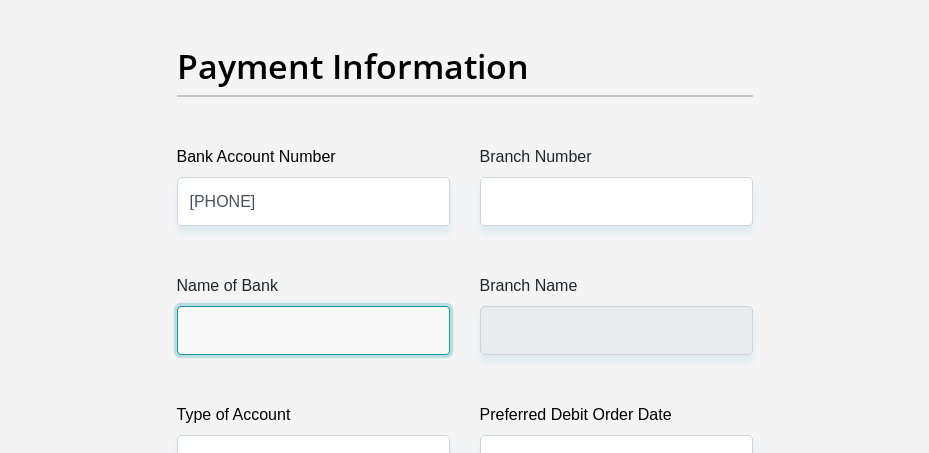 click on "Name of Bank" at bounding box center [313, 330] 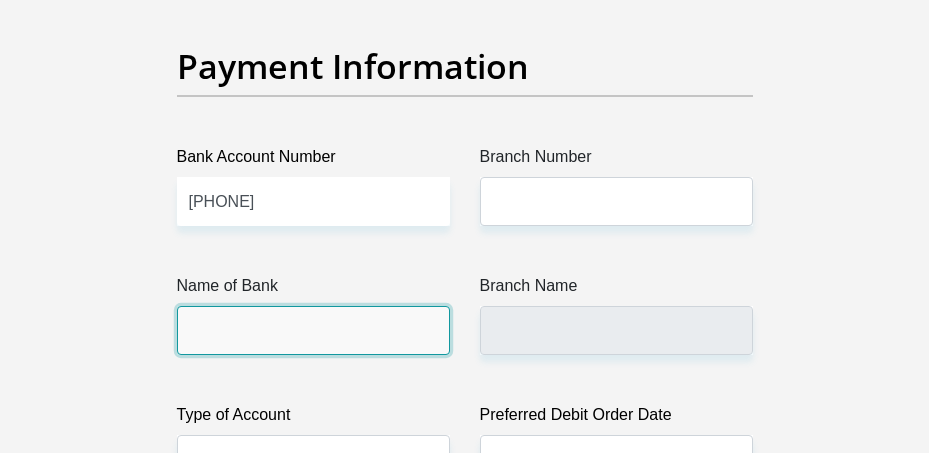 click on "Name of Bank" at bounding box center (313, 330) 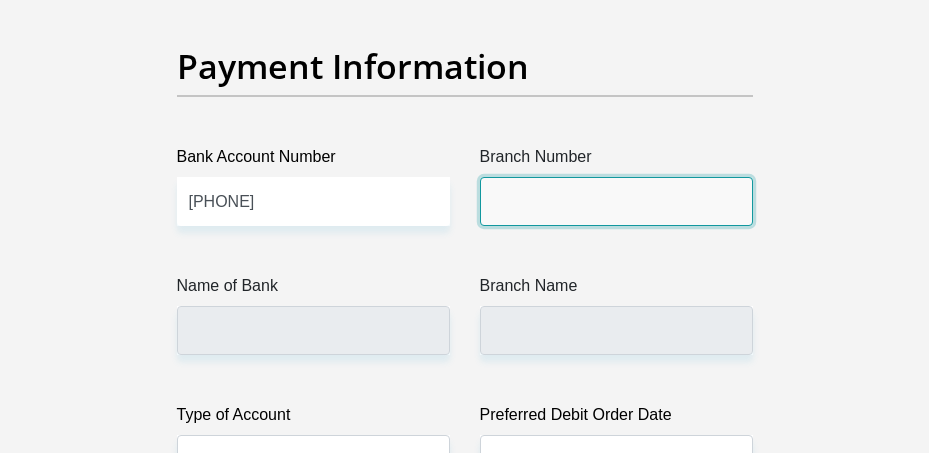 click on "Branch Number" at bounding box center [616, 201] 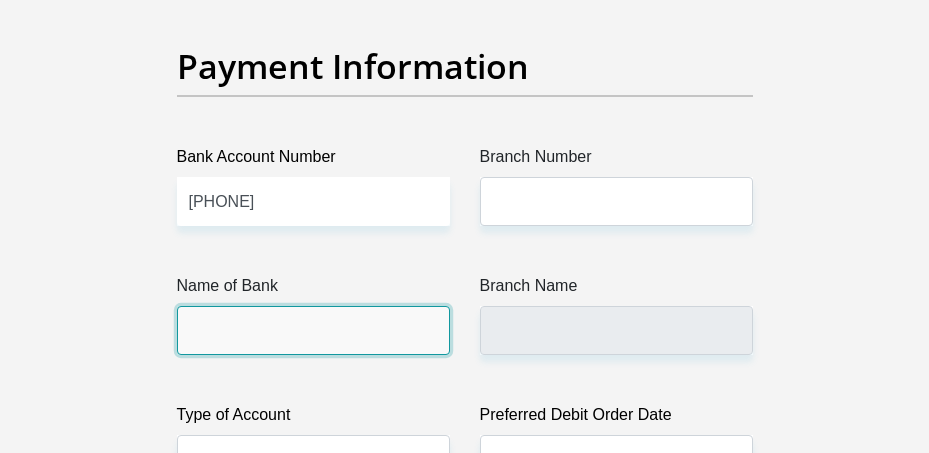 click on "Name of Bank" at bounding box center [313, 330] 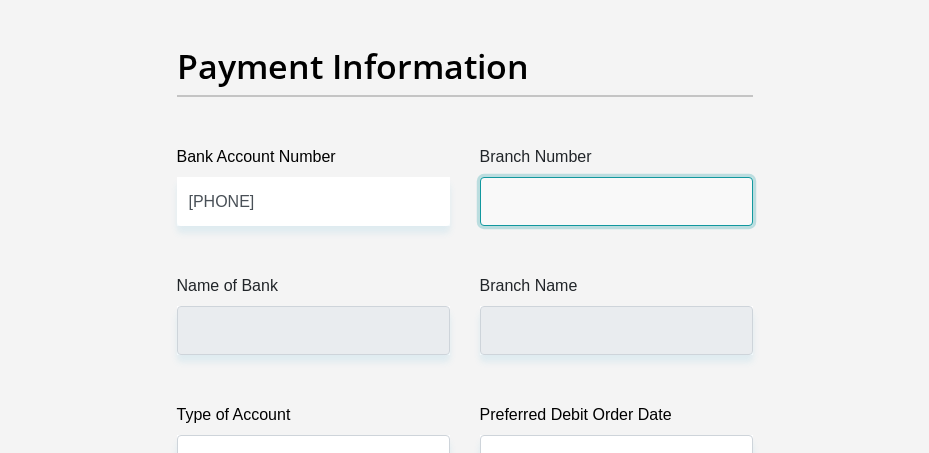 click on "Branch Number" at bounding box center (616, 201) 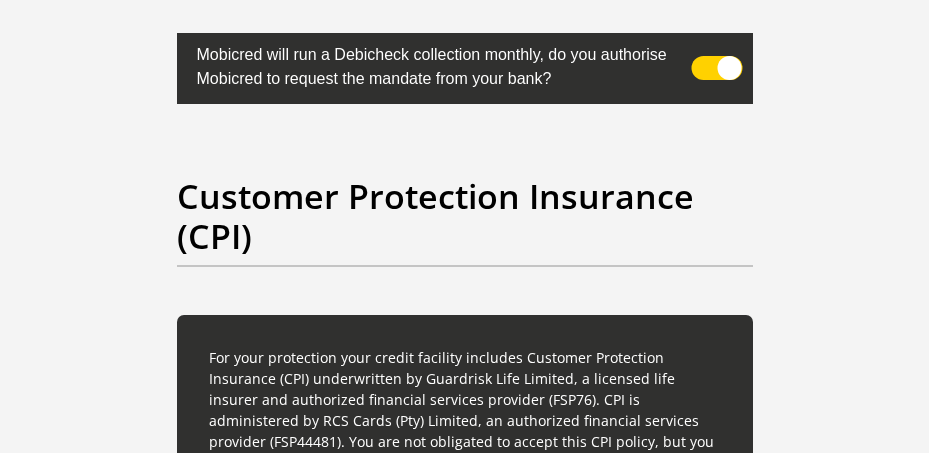 scroll, scrollTop: 7331, scrollLeft: 0, axis: vertical 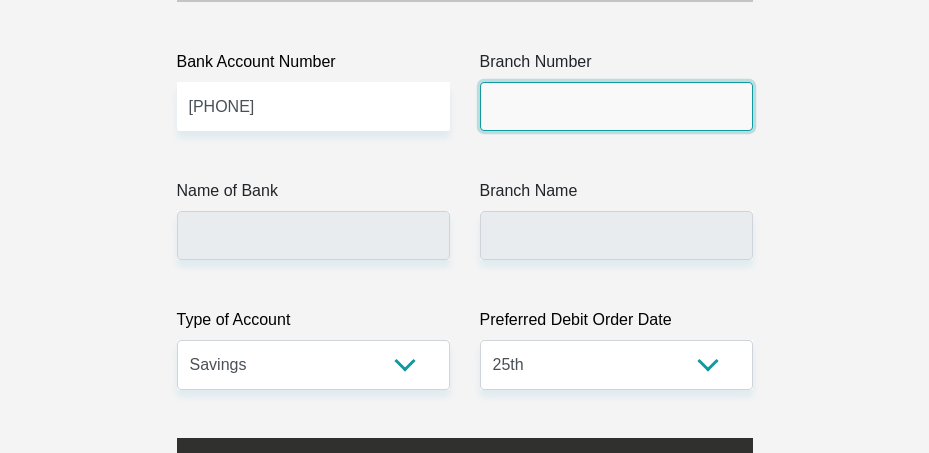 click on "Branch Number" at bounding box center [616, 106] 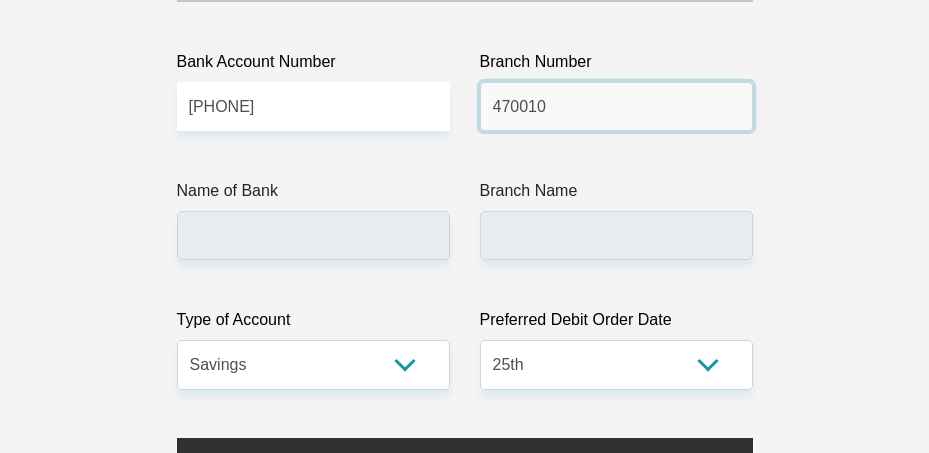 type on "470010" 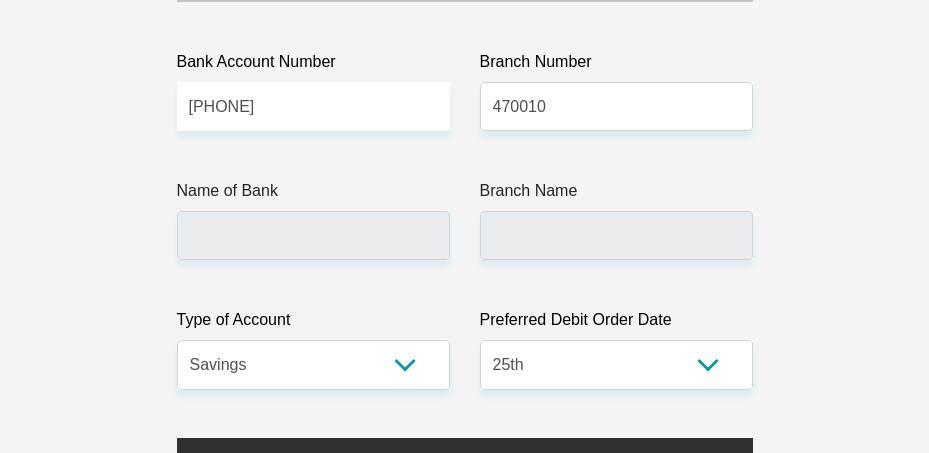 click on "Title
Mr
Ms
Mrs
Dr
Other
First Name
Nontsasa
Surname
Ndatshe
ID Number
9311180960082
Please input valid ID number
Race
Black
Coloured
Indian
White
Other
Contact Number
0710574713
Please input valid contact number
Nationality
South Africa
Afghanistan
Aland Islands  Albania  Algeria" at bounding box center [465, -1037] 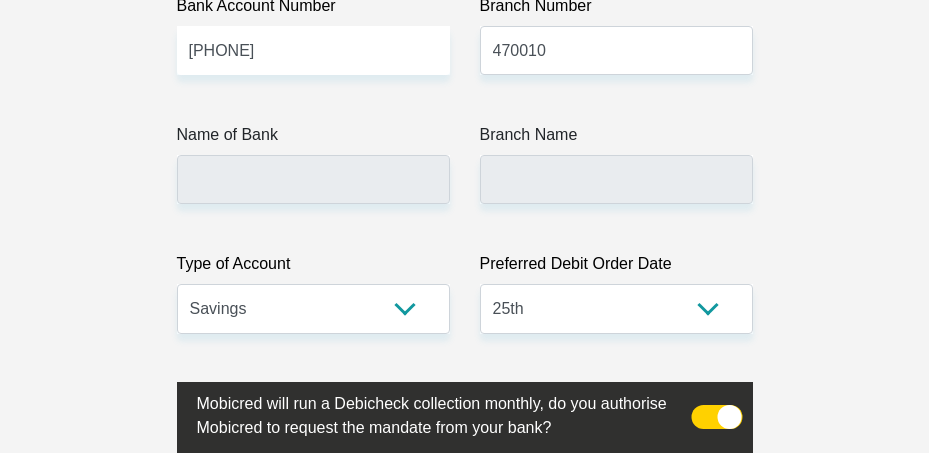 scroll, scrollTop: 5131, scrollLeft: 0, axis: vertical 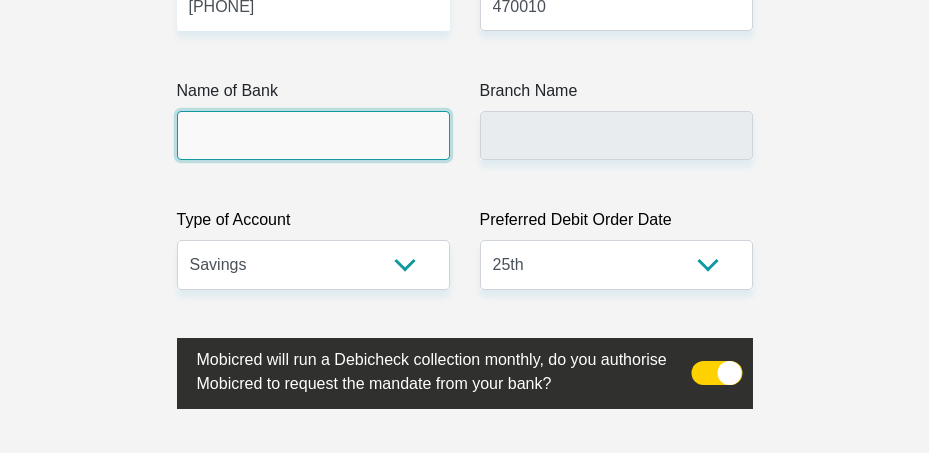 click on "Name of Bank" at bounding box center (313, 135) 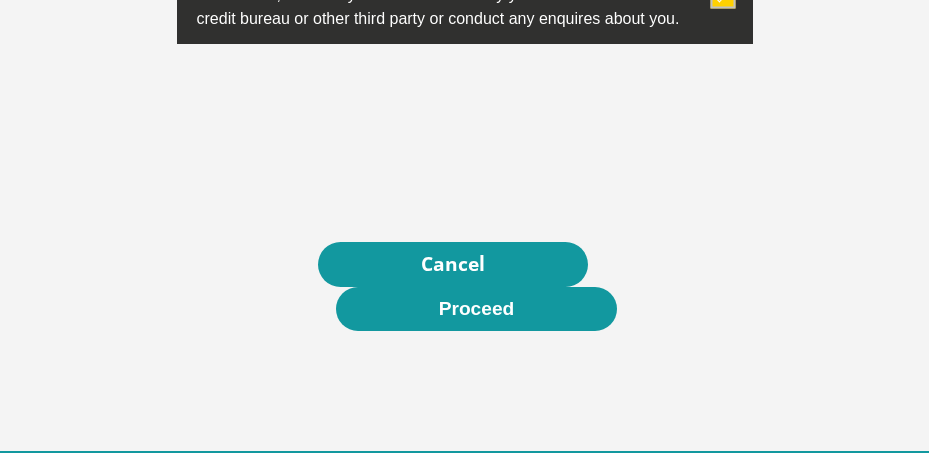 scroll, scrollTop: 7531, scrollLeft: 0, axis: vertical 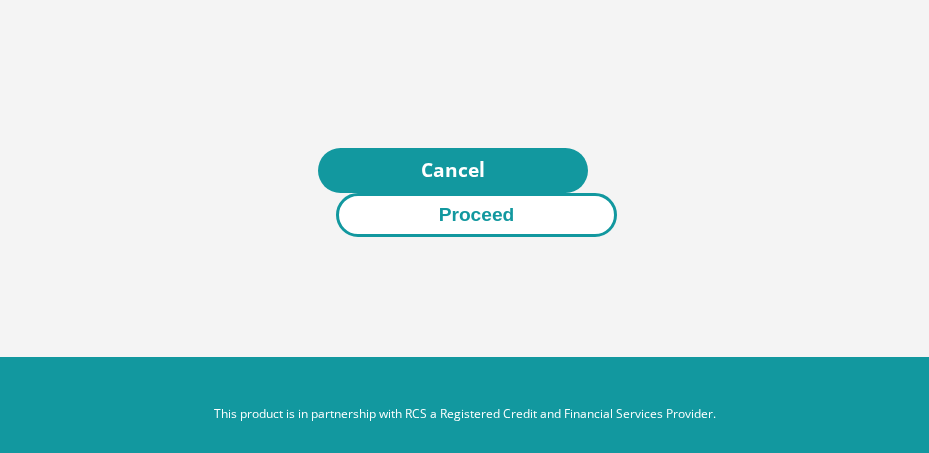 click on "Proceed" at bounding box center [477, 215] 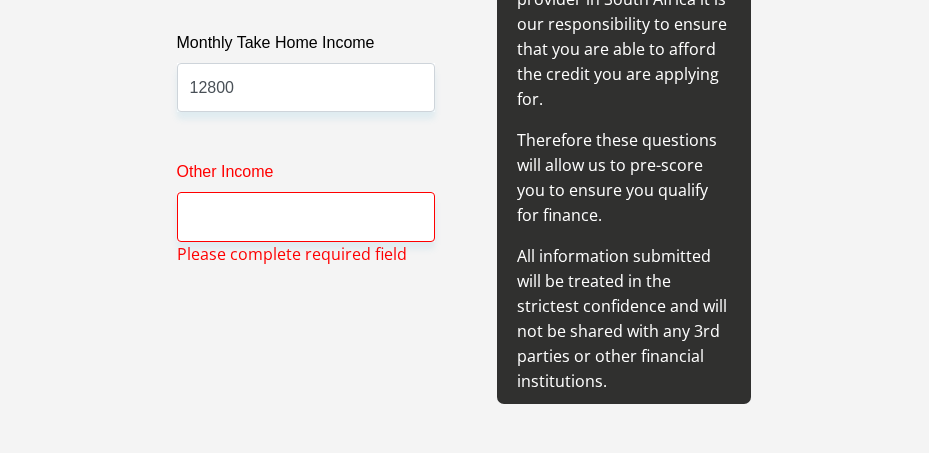 scroll, scrollTop: 2901, scrollLeft: 0, axis: vertical 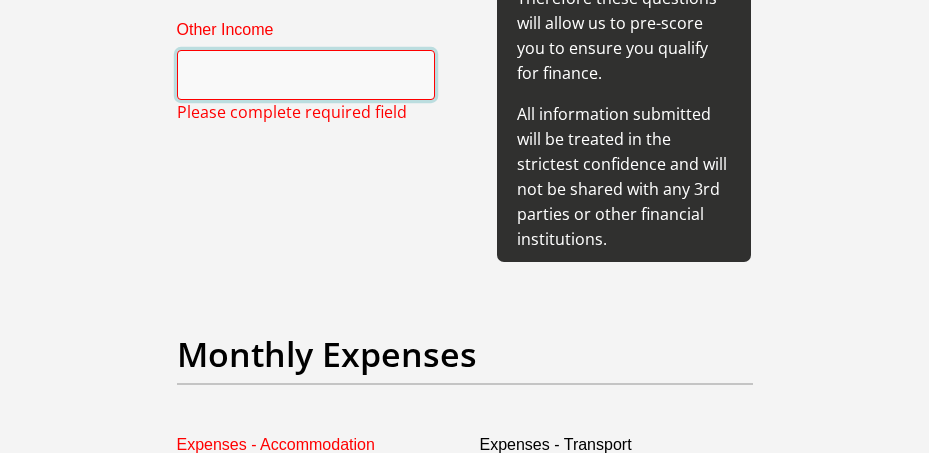 click on "Other Income" at bounding box center [306, 74] 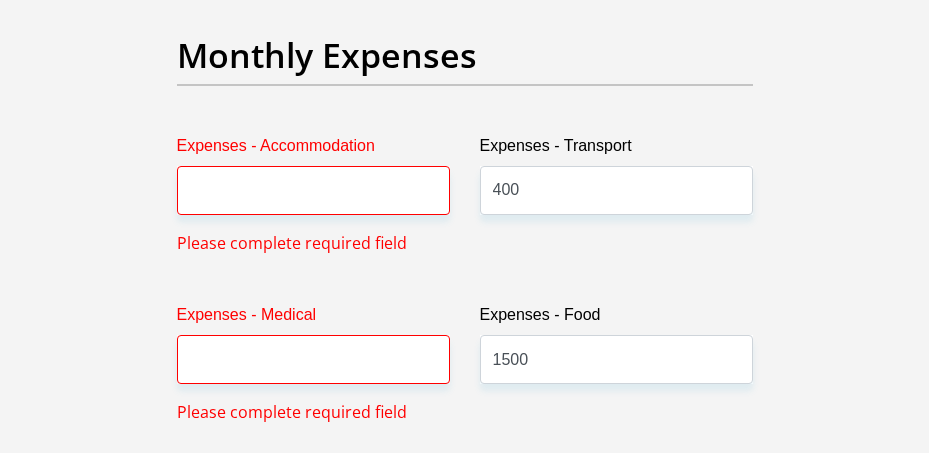 scroll, scrollTop: 3201, scrollLeft: 0, axis: vertical 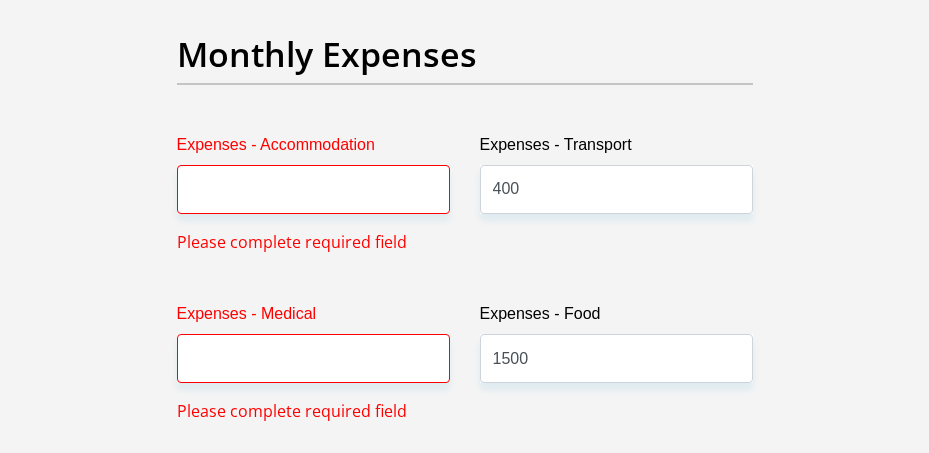 type on "0" 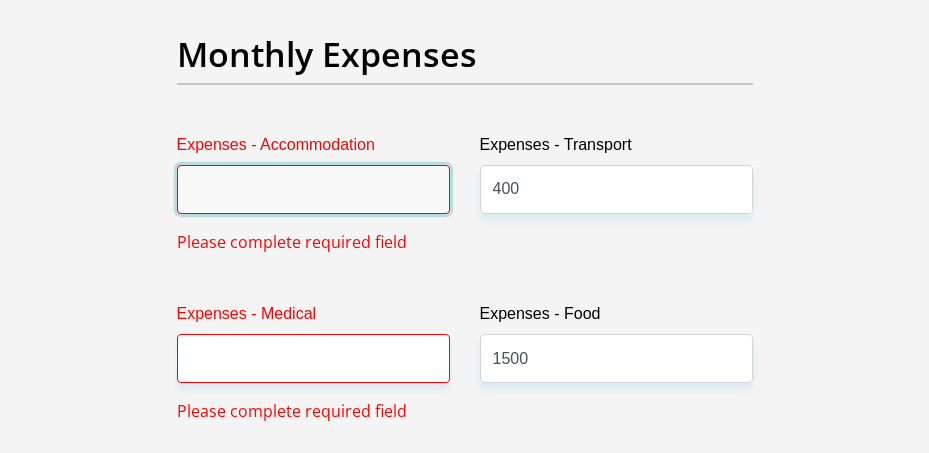 click on "Expenses - Accommodation" at bounding box center [313, 189] 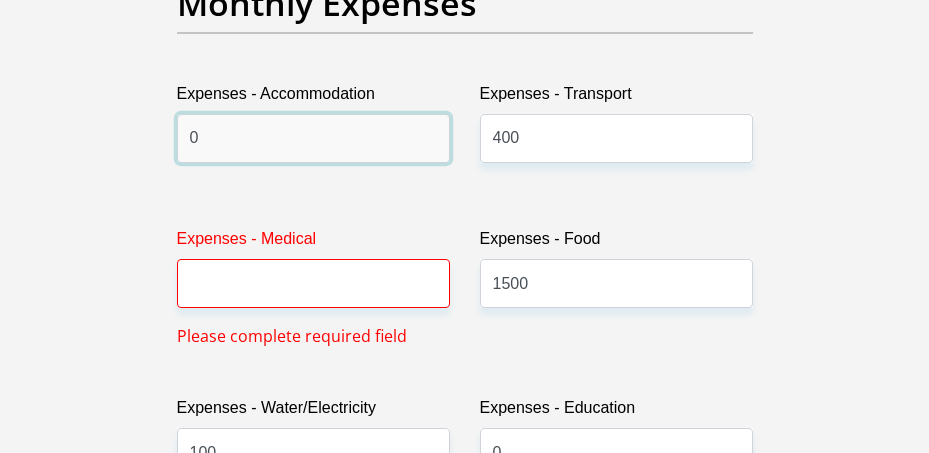 scroll, scrollTop: 3301, scrollLeft: 0, axis: vertical 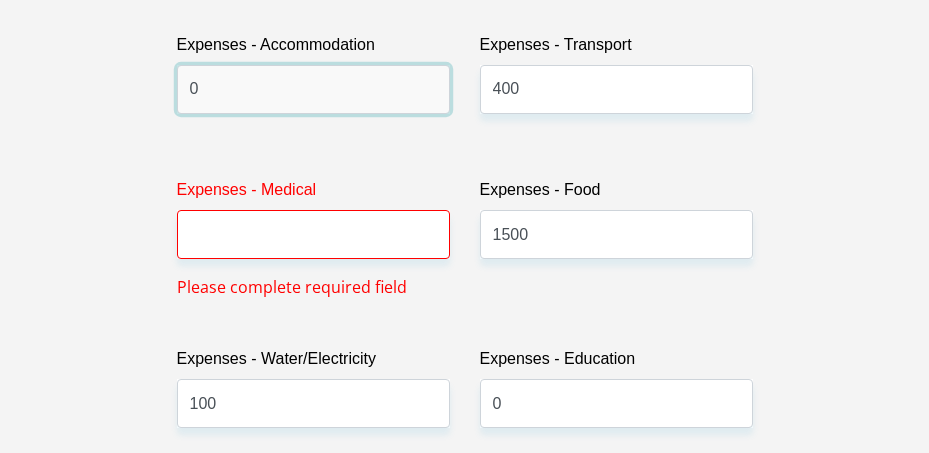 type on "0" 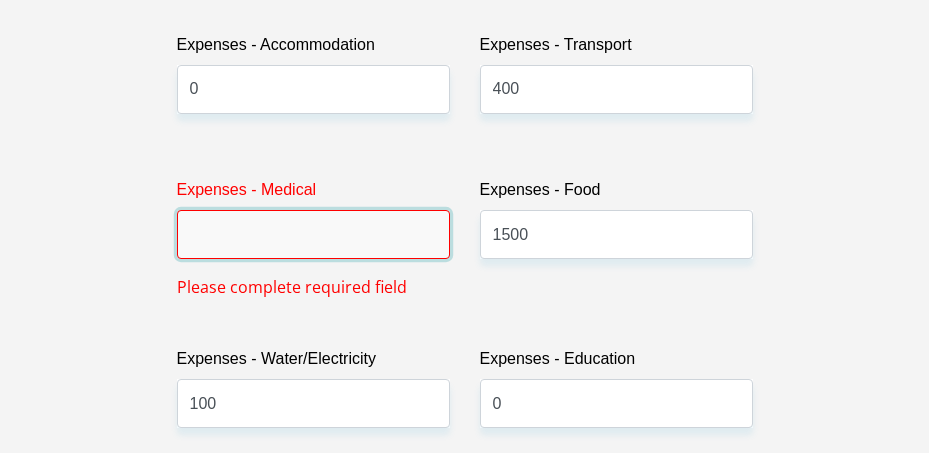 click on "Expenses - Medical" at bounding box center (313, 234) 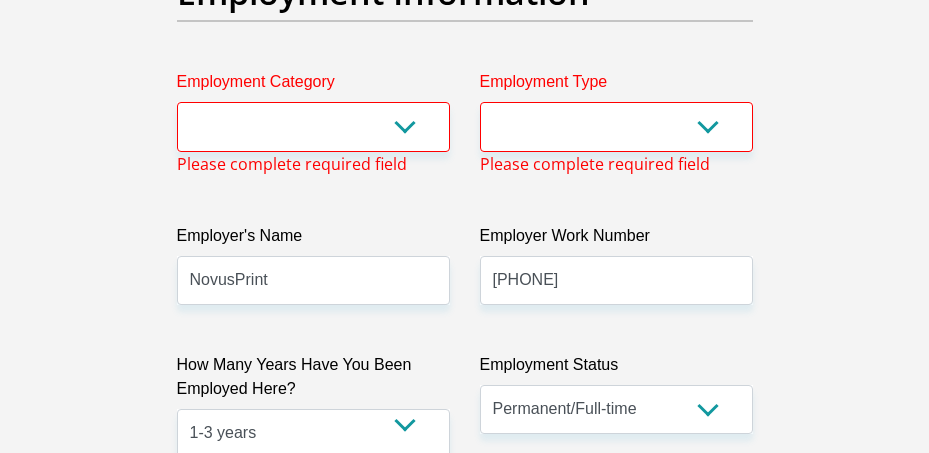 scroll, scrollTop: 4001, scrollLeft: 0, axis: vertical 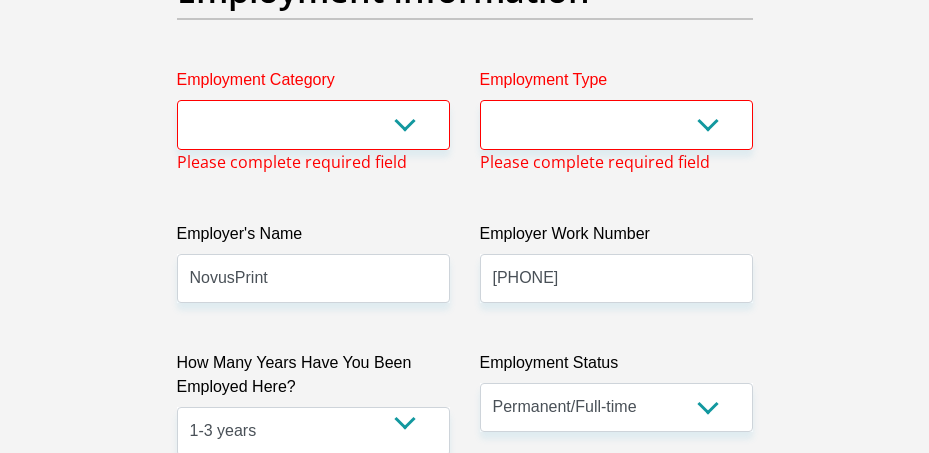 type on "0" 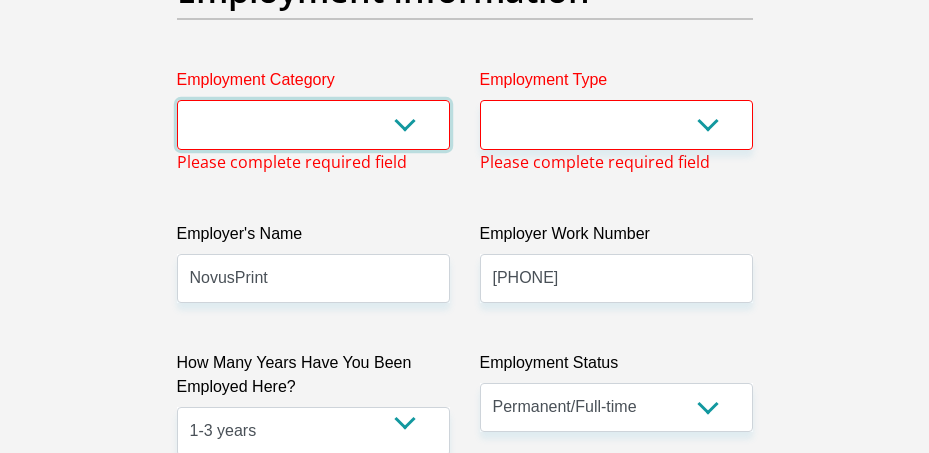 click on "AGRICULTURE
ALCOHOL & TOBACCO
CONSTRUCTION MATERIALS
METALLURGY
EQUIPMENT FOR RENEWABLE ENERGY
SPECIALIZED CONTRACTORS
CAR
GAMING (INCL. INTERNET
OTHER WHOLESALE
UNLICENSED PHARMACEUTICALS
CURRENCY EXCHANGE HOUSES
OTHER FINANCIAL INSTITUTIONS & INSURANCE
REAL ESTATE AGENTS
OIL & GAS
OTHER MATERIALS (E.G. IRON ORE)
PRECIOUS STONES & PRECIOUS METALS
POLITICAL ORGANIZATIONS
RELIGIOUS ORGANIZATIONS(NOT SECTS)
ACTI. HAVING BUSINESS DEAL WITH PUBLIC ADMINISTRATION
LAUNDROMATS" at bounding box center (313, 124) 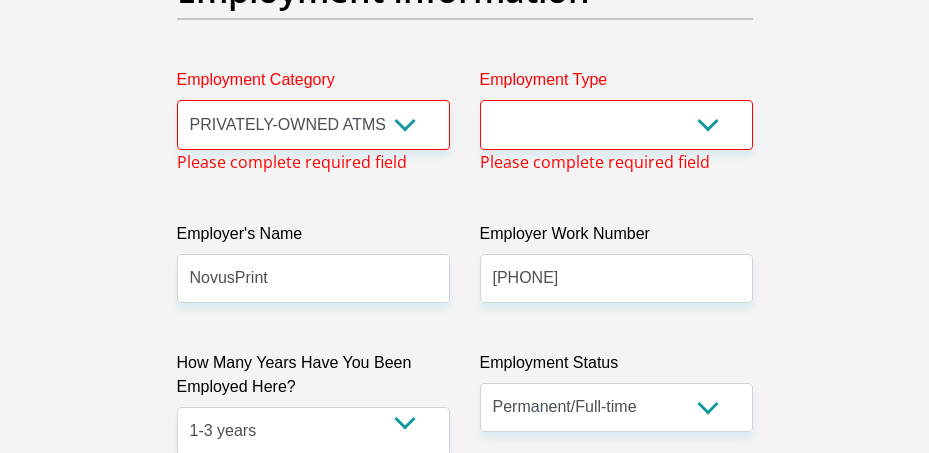scroll, scrollTop: 7355, scrollLeft: 0, axis: vertical 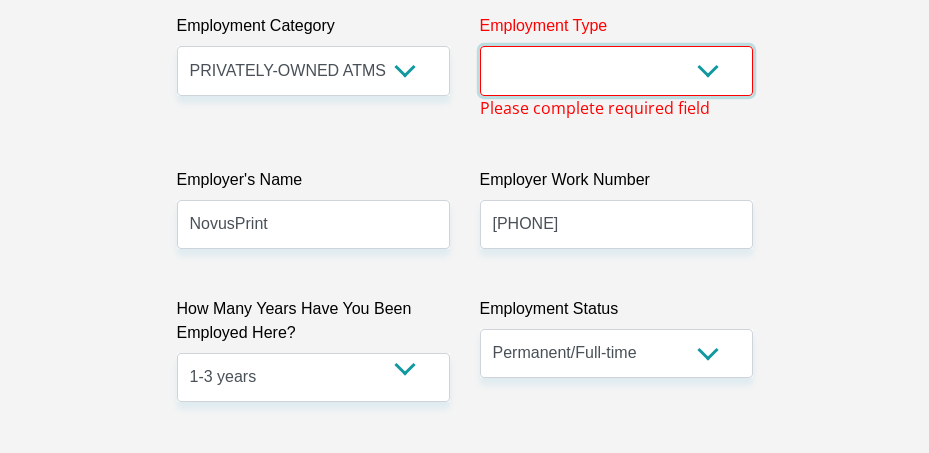 click on "College/Lecturer
Craft Seller
Creative
Driver
Executive
Farmer
Forces - Non Commissioned
Forces - Officer
Hawker
Housewife
Labourer
Licenced Professional
Manager
Miner
Non Licenced Professional
Office Staff/Clerk
Outside Worker
Pensioner
Permanent Teacher
Production/Manufacturing
Sales
Self-Employed
Semi-Professional Worker
Service Industry  Social Worker  Student" at bounding box center [616, 70] 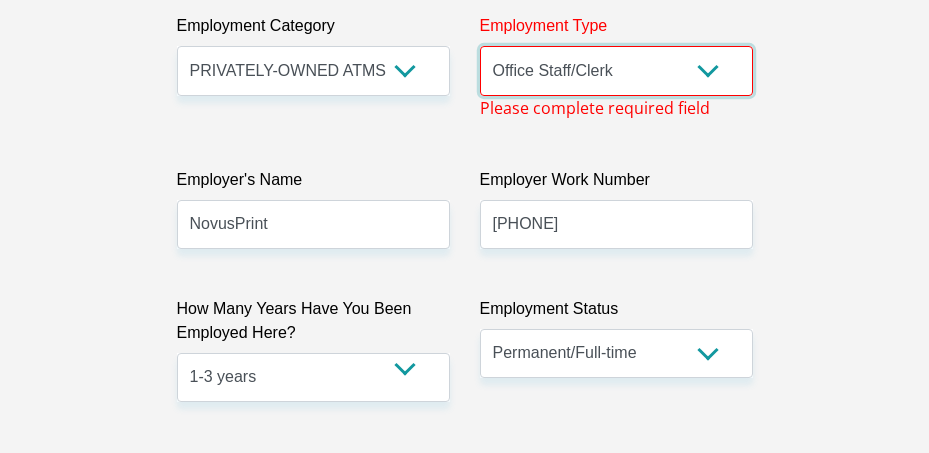 click on "College/Lecturer
Craft Seller
Creative
Driver
Executive
Farmer
Forces - Non Commissioned
Forces - Officer
Hawker
Housewife
Labourer
Licenced Professional
Manager
Miner
Non Licenced Professional
Office Staff/Clerk
Outside Worker
Pensioner
Permanent Teacher
Production/Manufacturing
Sales
Self-Employed
Semi-Professional Worker
Service Industry  Social Worker  Student" at bounding box center [616, 70] 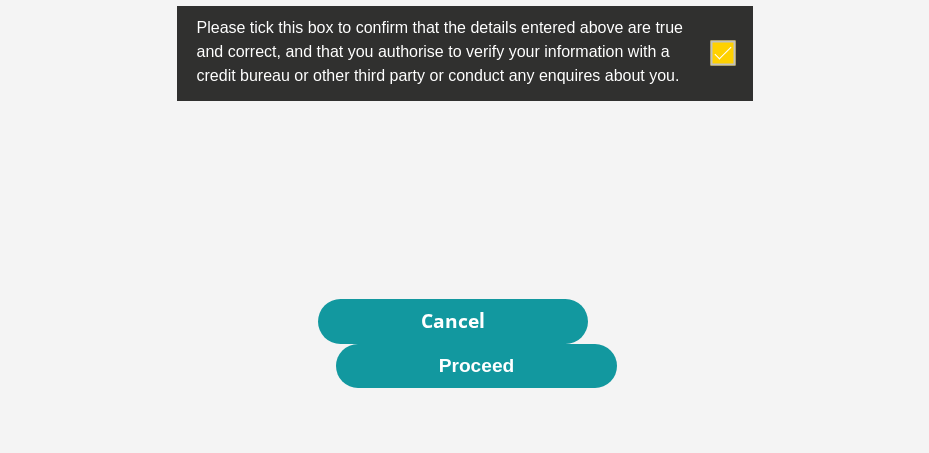 scroll, scrollTop: 7531, scrollLeft: 0, axis: vertical 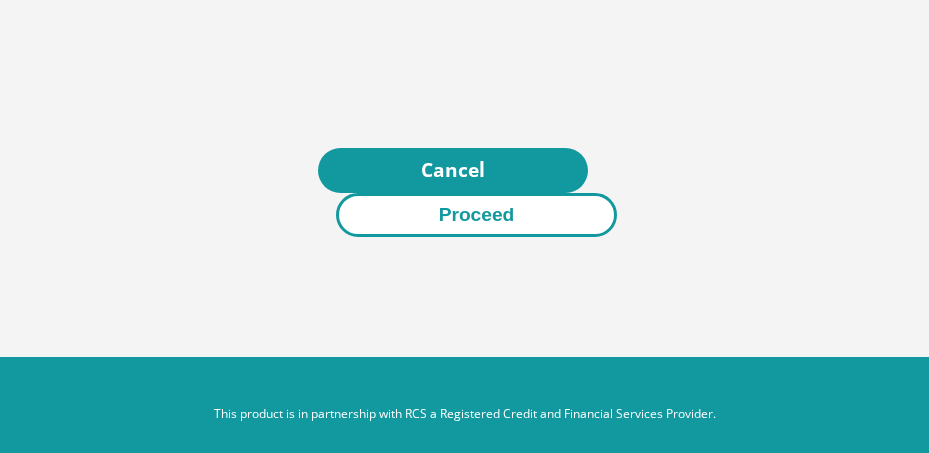 click on "Proceed" at bounding box center (477, 215) 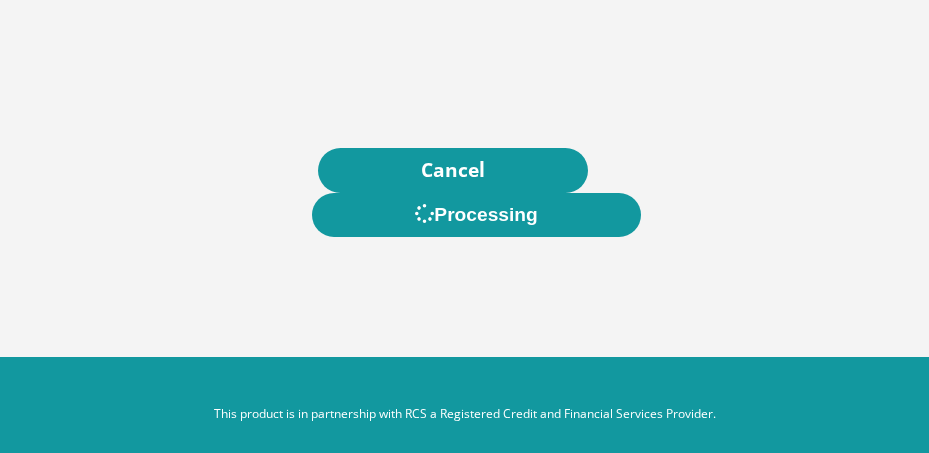 scroll, scrollTop: 0, scrollLeft: 0, axis: both 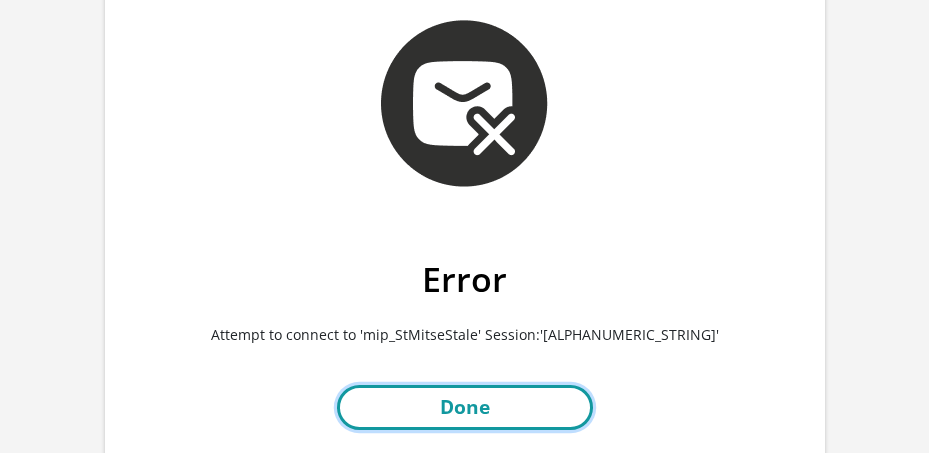 click on "Done" at bounding box center [465, 407] 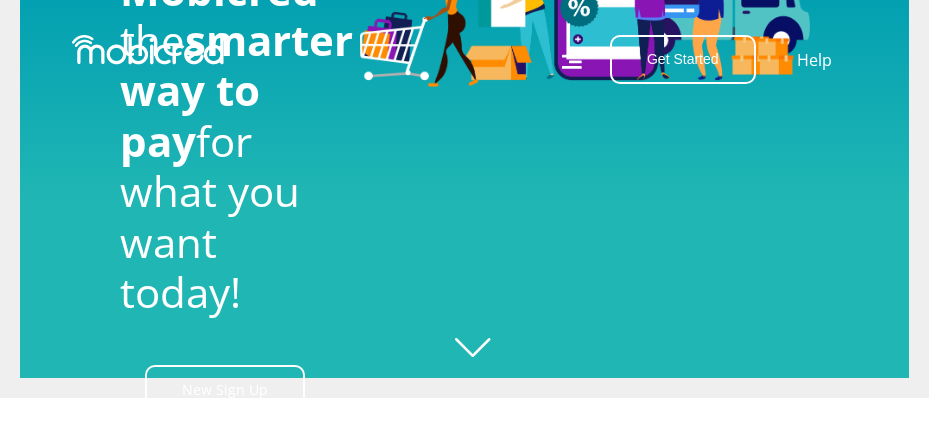 scroll, scrollTop: 500, scrollLeft: 0, axis: vertical 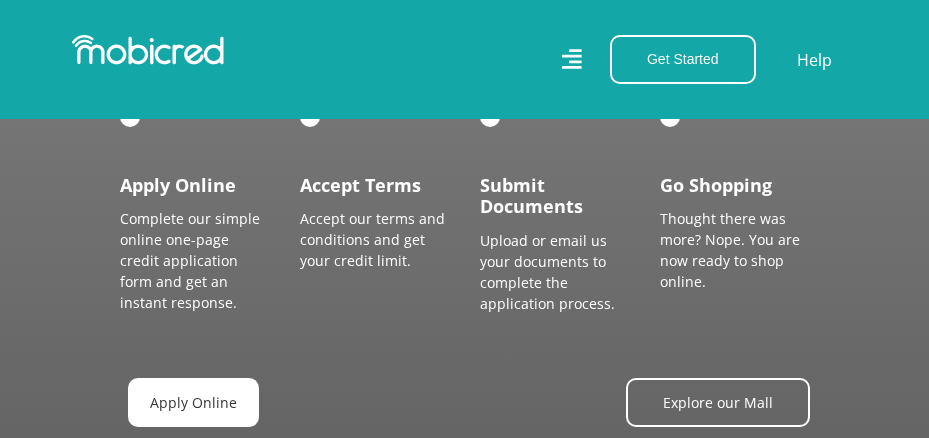 click on "Apply
Online" at bounding box center [193, 402] 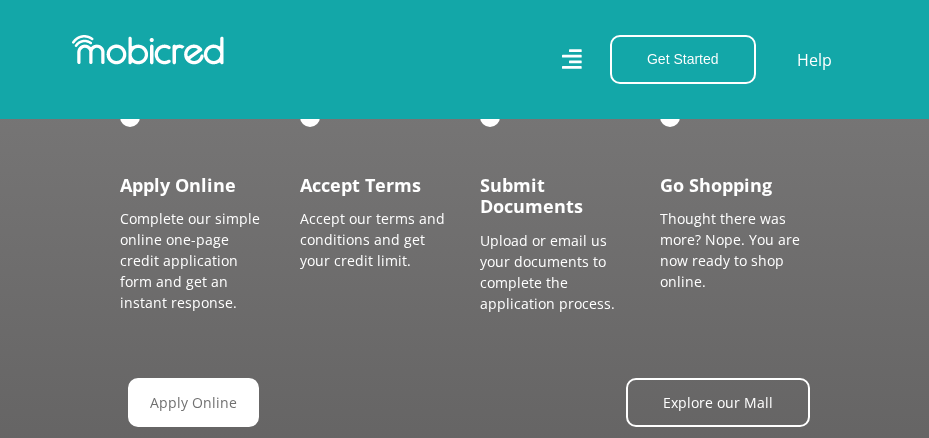 scroll, scrollTop: 0, scrollLeft: 2340, axis: horizontal 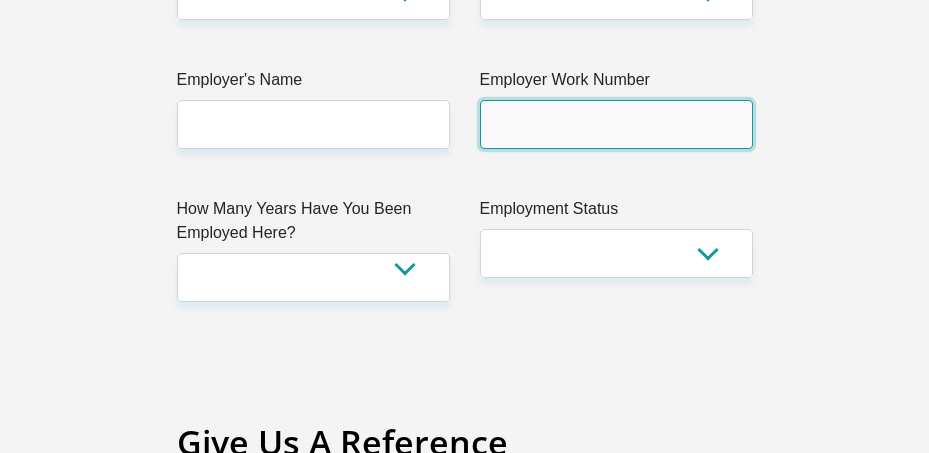 click on "Employer Work Number" at bounding box center (616, 124) 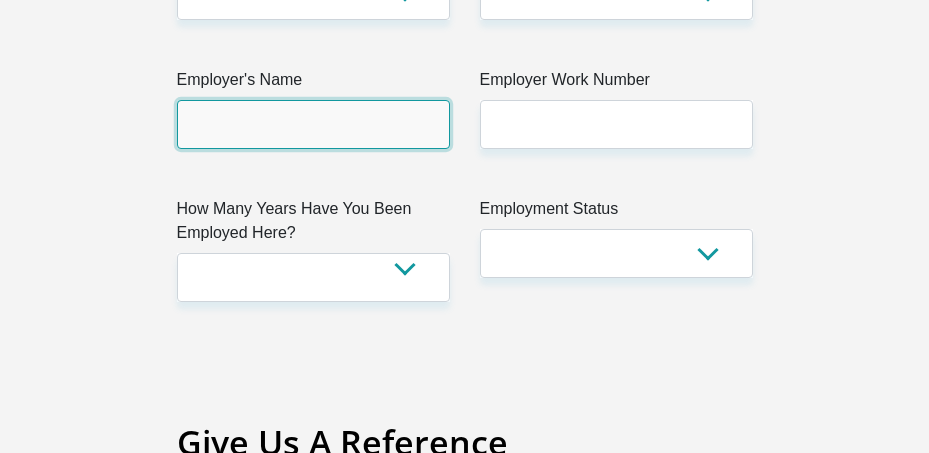 click on "Employer's Name" at bounding box center [313, 124] 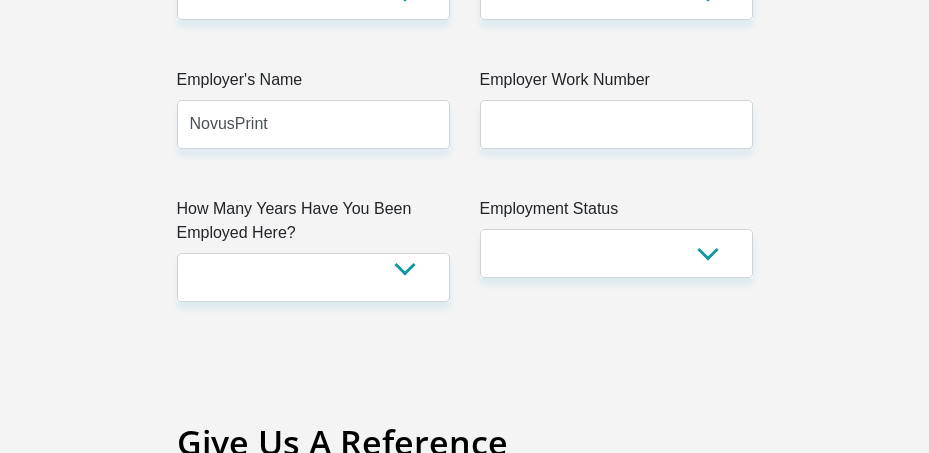 select on "Ms" 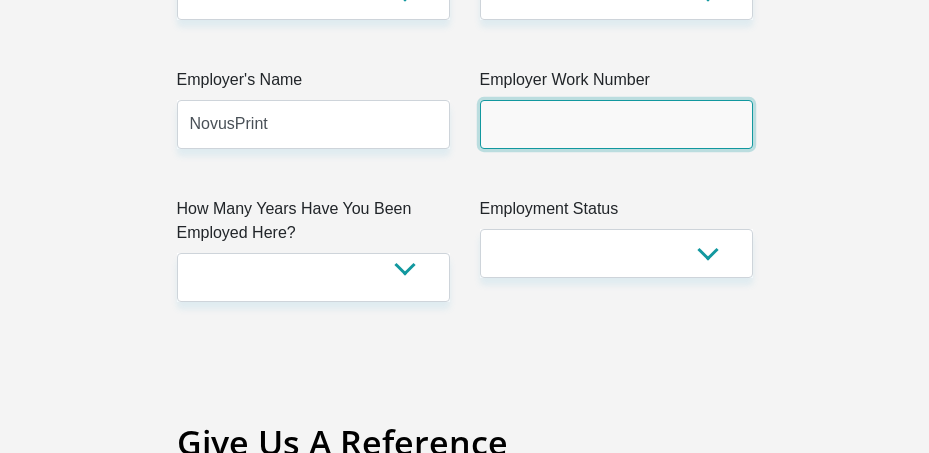 type on "0215502400" 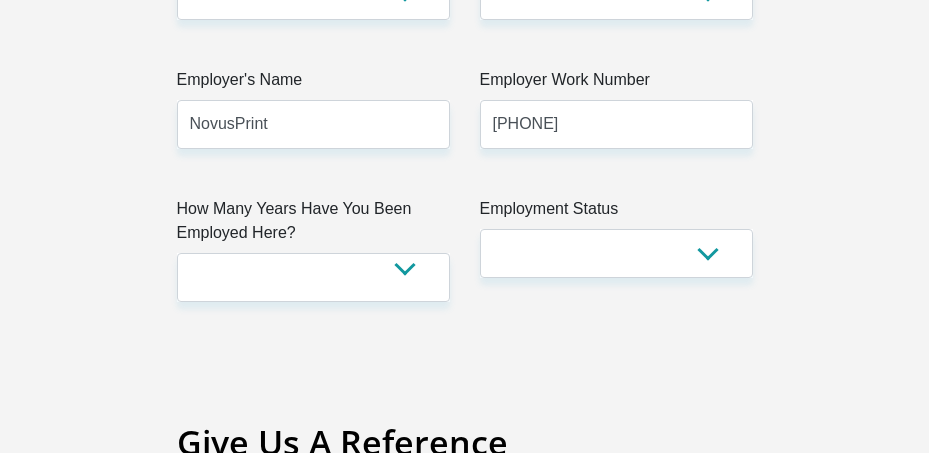 type on "Onele" 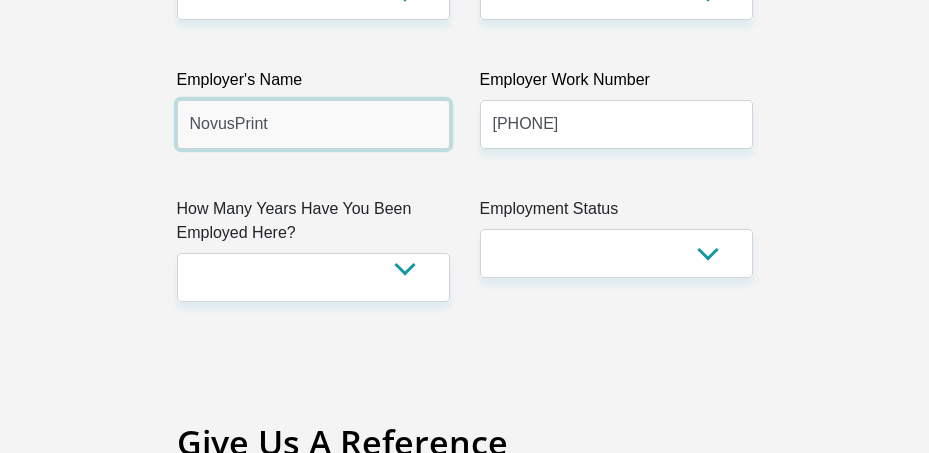 type on "CAPITEC BANK LIMITED" 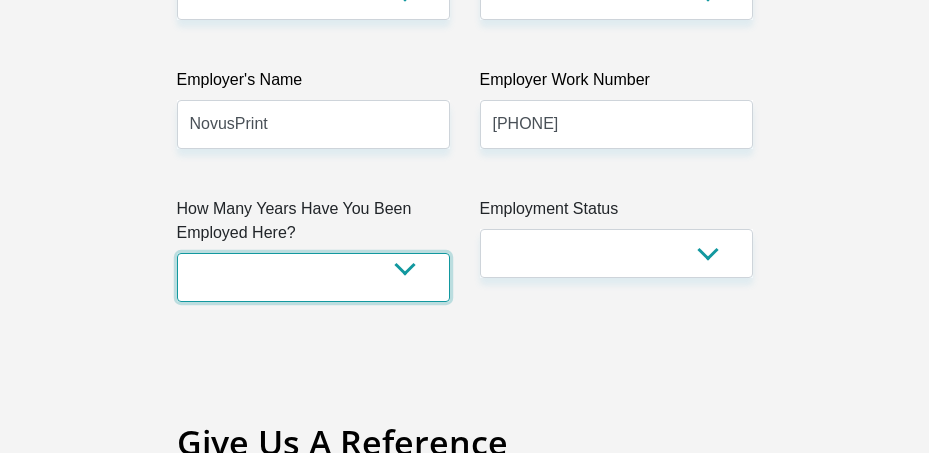 click on "less than 1 year
1-3 years
3-5 years
5+ years" at bounding box center (313, 277) 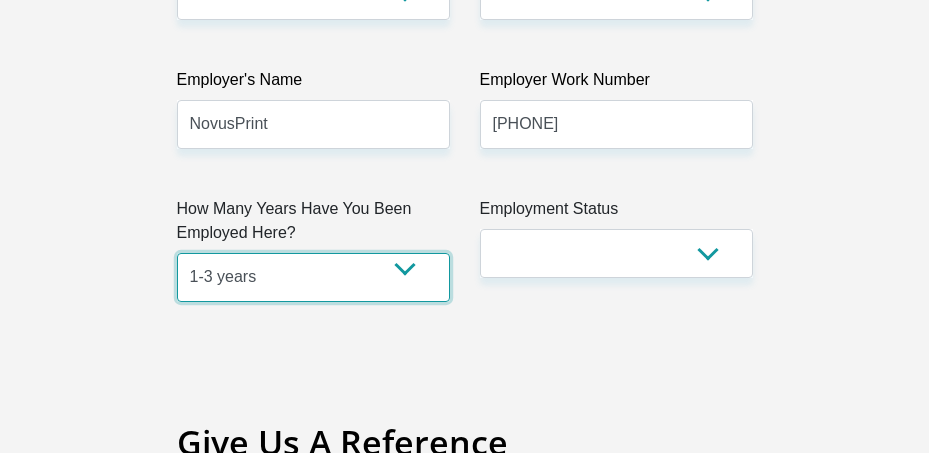 click on "less than 1 year
1-3 years
3-5 years
5+ years" at bounding box center [313, 277] 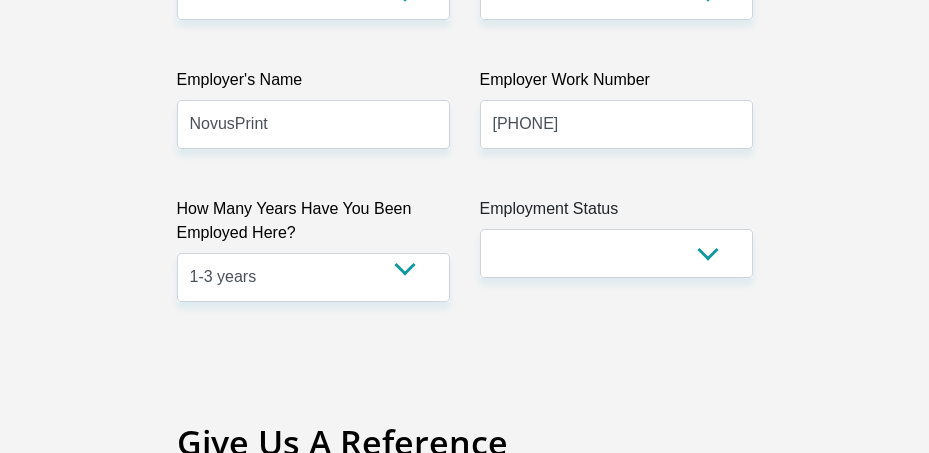 click on "Employment Status" at bounding box center (616, 213) 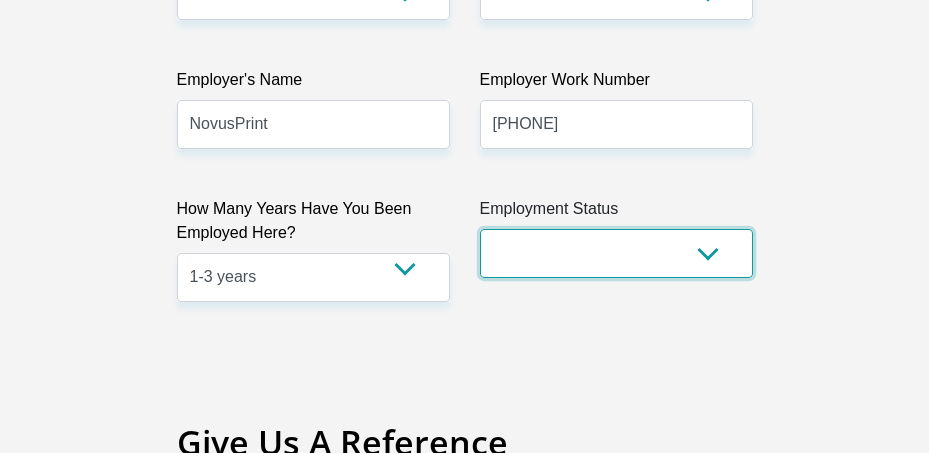 click on "Permanent/Full-time
Part-time/Casual
Contract Worker
Self-Employed
Housewife
Retired
Student
Medically Boarded
Disability
Unemployed" at bounding box center [616, 253] 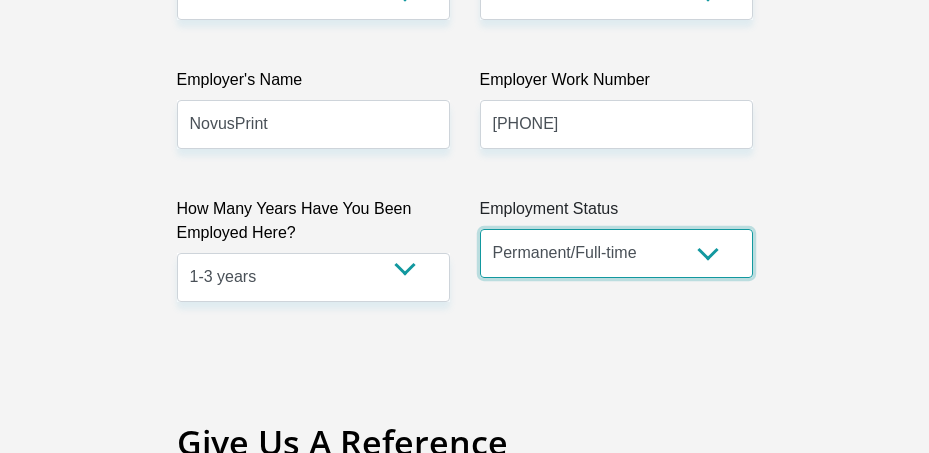 click on "Permanent/Full-time
Part-time/Casual
Contract Worker
Self-Employed
Housewife
Retired
Student
Medically Boarded
Disability
Unemployed" at bounding box center [616, 253] 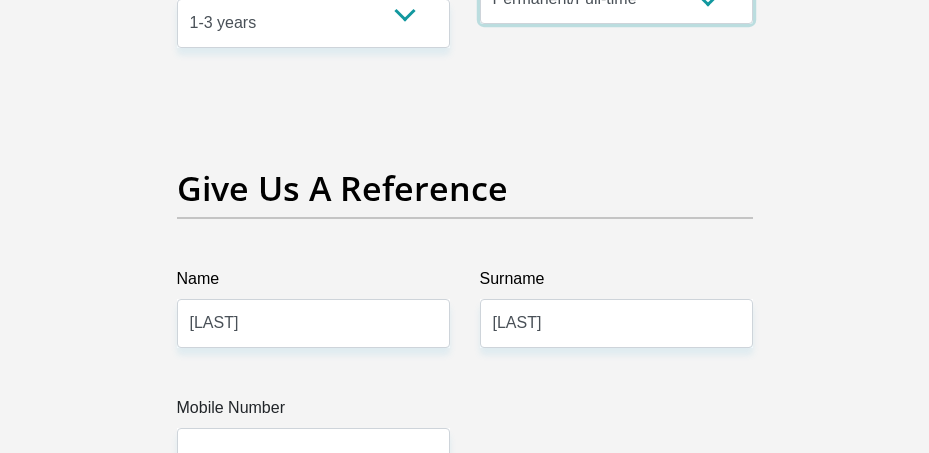 scroll, scrollTop: 4431, scrollLeft: 0, axis: vertical 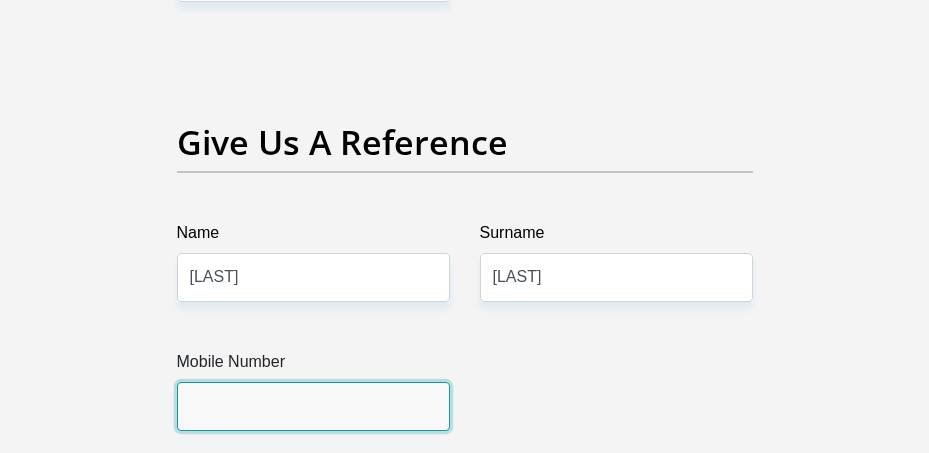 click on "Mobile Number" at bounding box center (313, 406) 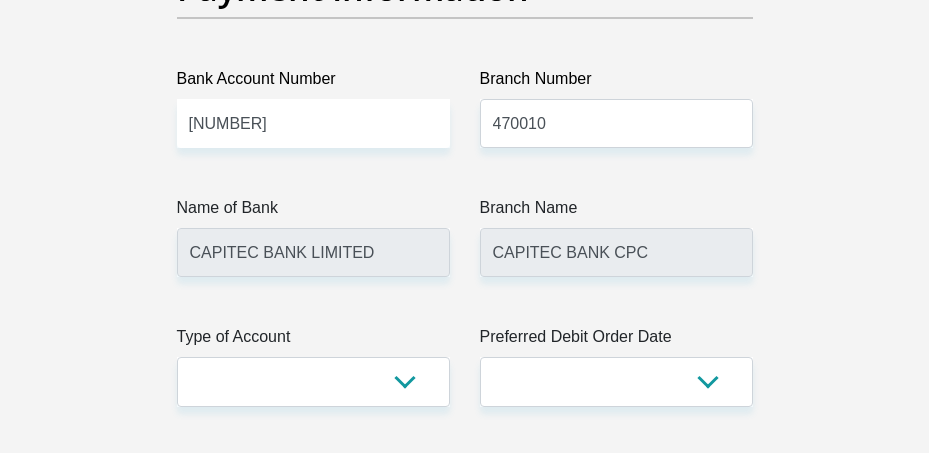 scroll, scrollTop: 5131, scrollLeft: 0, axis: vertical 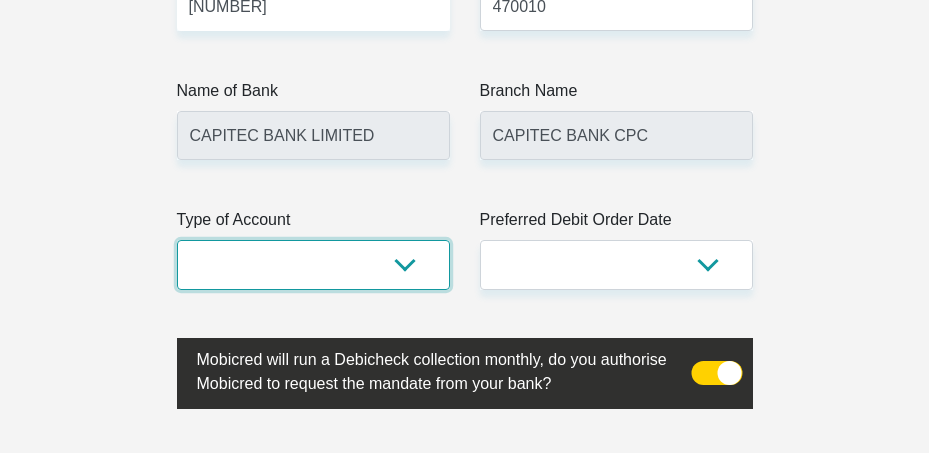 drag, startPoint x: 409, startPoint y: 240, endPoint x: 409, endPoint y: 251, distance: 11 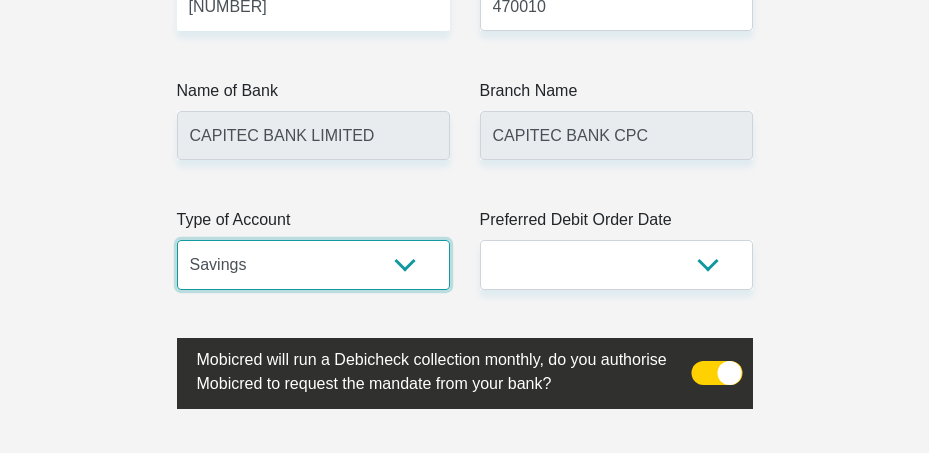 click on "Cheque
Savings" at bounding box center [313, 264] 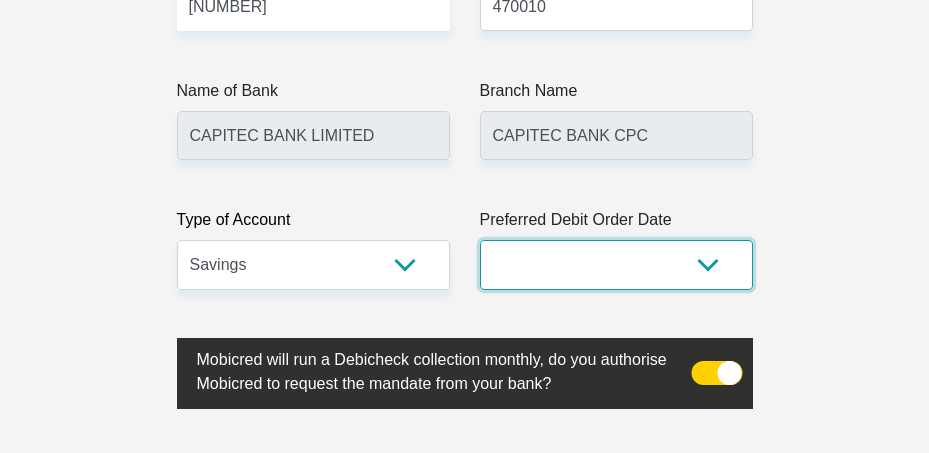 drag, startPoint x: 608, startPoint y: 250, endPoint x: 604, endPoint y: 261, distance: 11.7046995 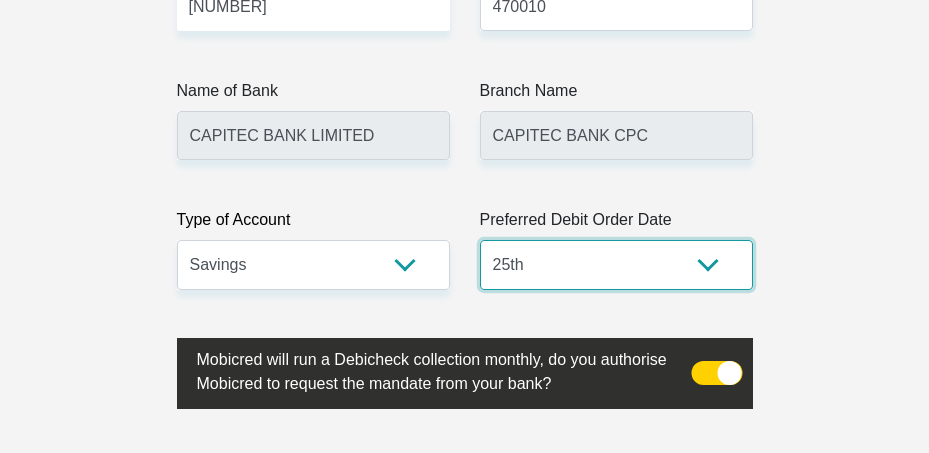 click on "1st
2nd
3rd
4th
5th
7th
18th
19th
20th
21st
22nd
23rd
24th
25th
26th
27th
28th
29th
30th" at bounding box center [616, 264] 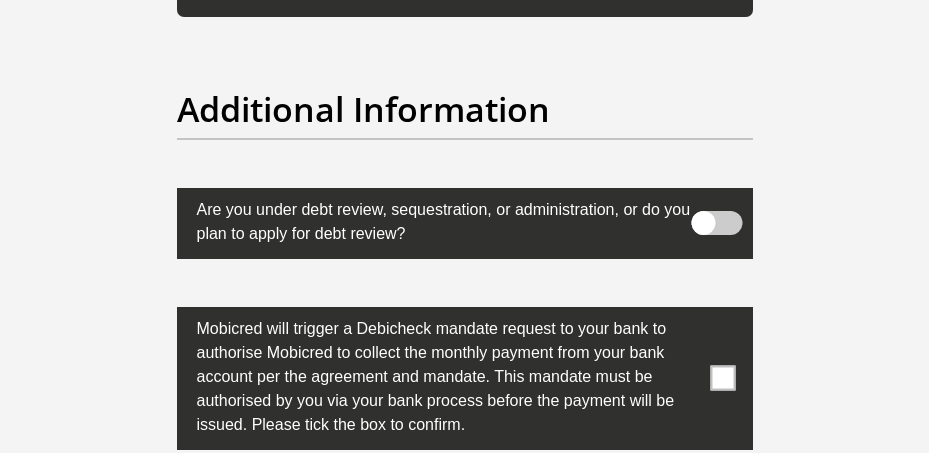 scroll, scrollTop: 7031, scrollLeft: 0, axis: vertical 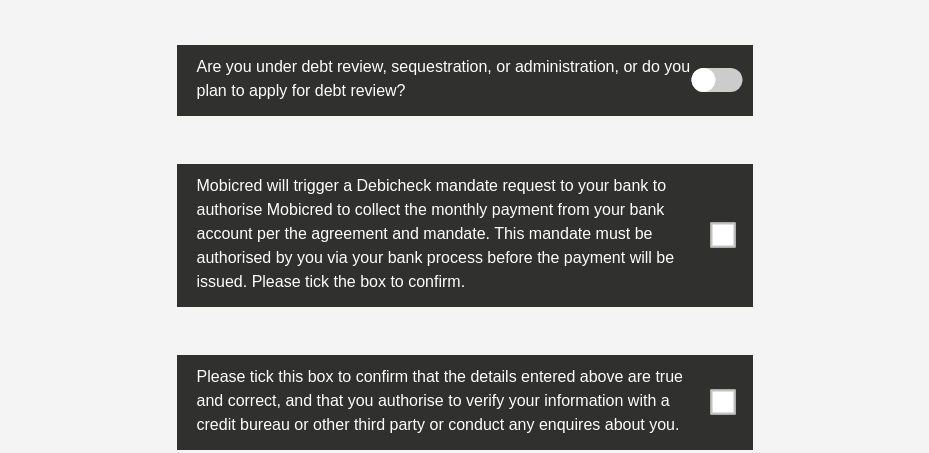 drag, startPoint x: 721, startPoint y: 213, endPoint x: 720, endPoint y: 231, distance: 18.027756 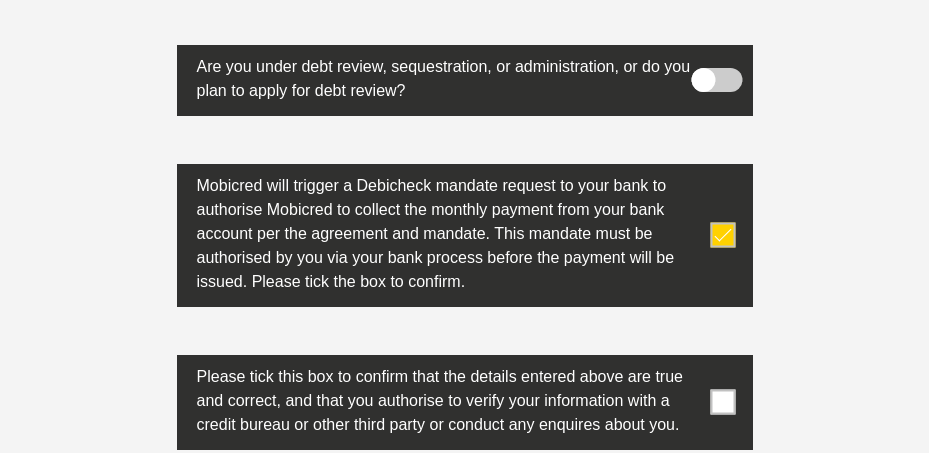 drag, startPoint x: 727, startPoint y: 384, endPoint x: 702, endPoint y: 62, distance: 322.96902 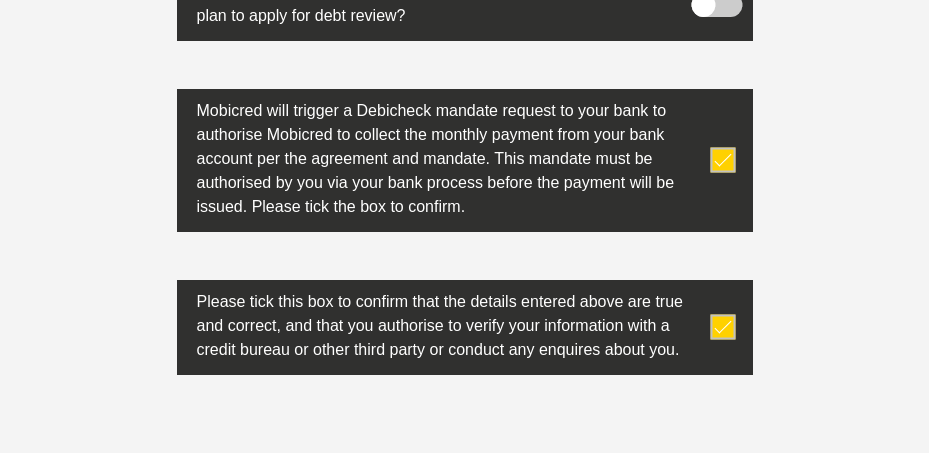 scroll, scrollTop: 7231, scrollLeft: 0, axis: vertical 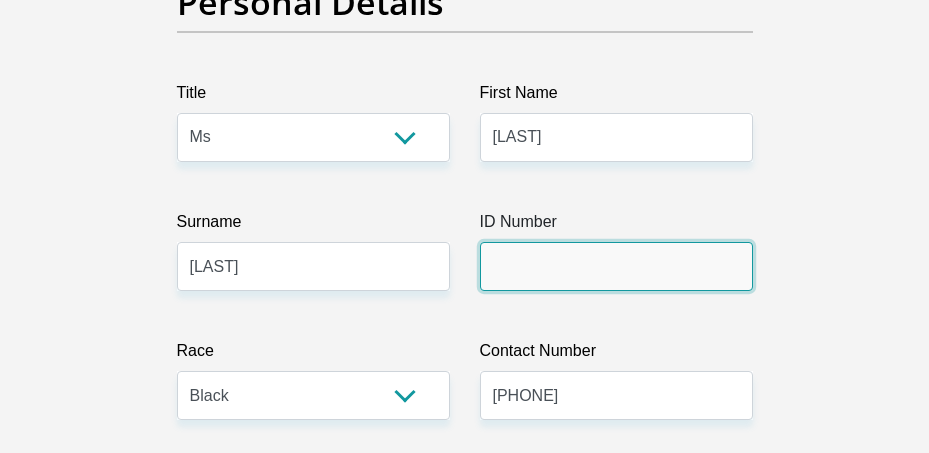 click on "ID Number" at bounding box center (616, 266) 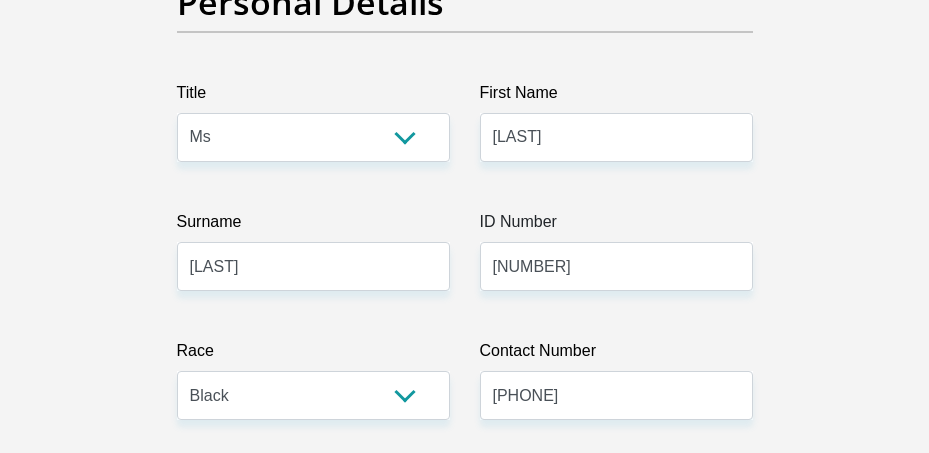 type 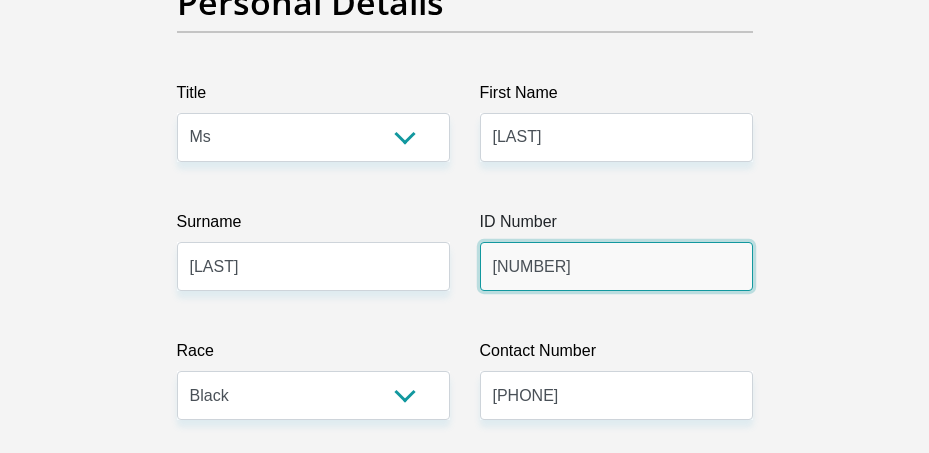 type 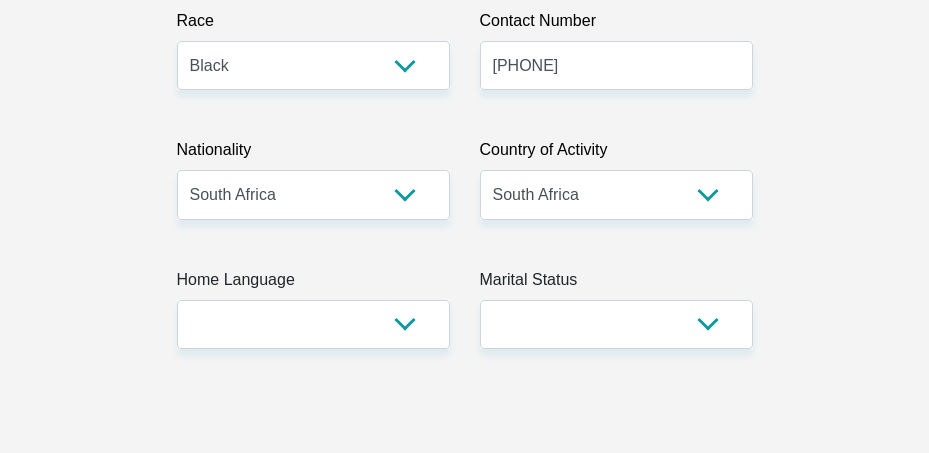 scroll, scrollTop: 800, scrollLeft: 0, axis: vertical 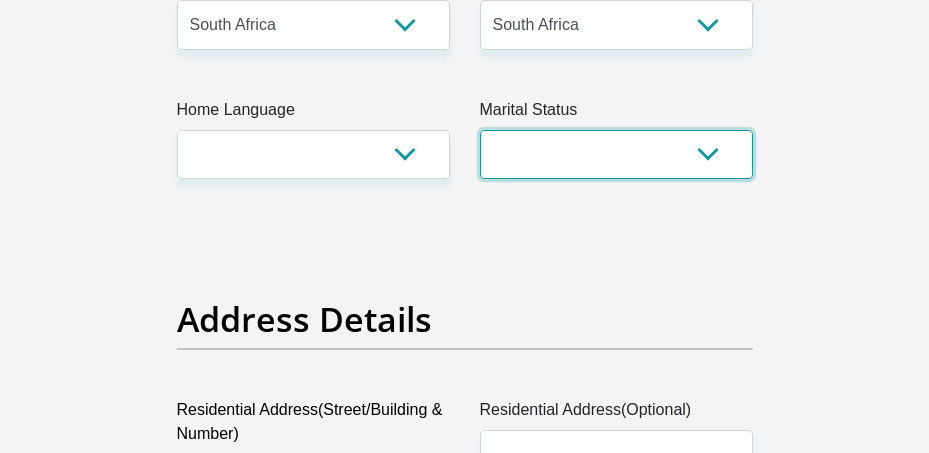 click on "Married ANC
Single
Divorced
Widowed
Married COP or Customary Law" at bounding box center (616, 154) 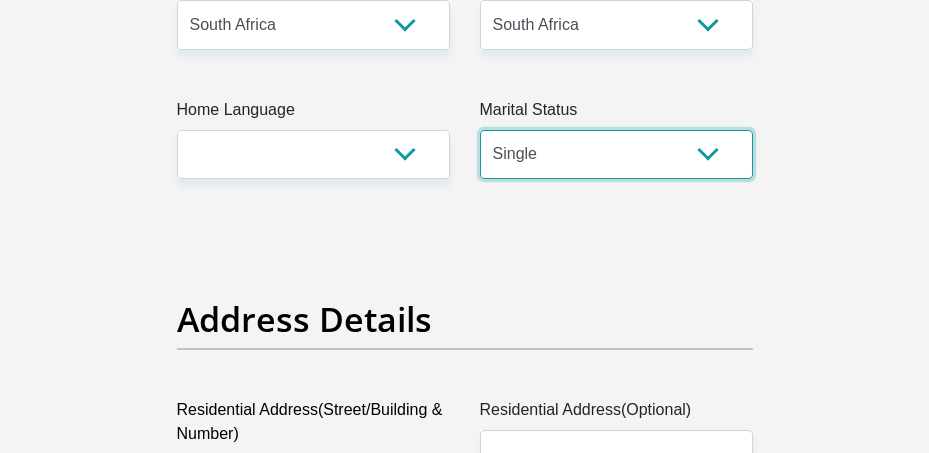 click on "Married ANC
Single
Divorced
Widowed
Married COP or Customary Law" at bounding box center [616, 154] 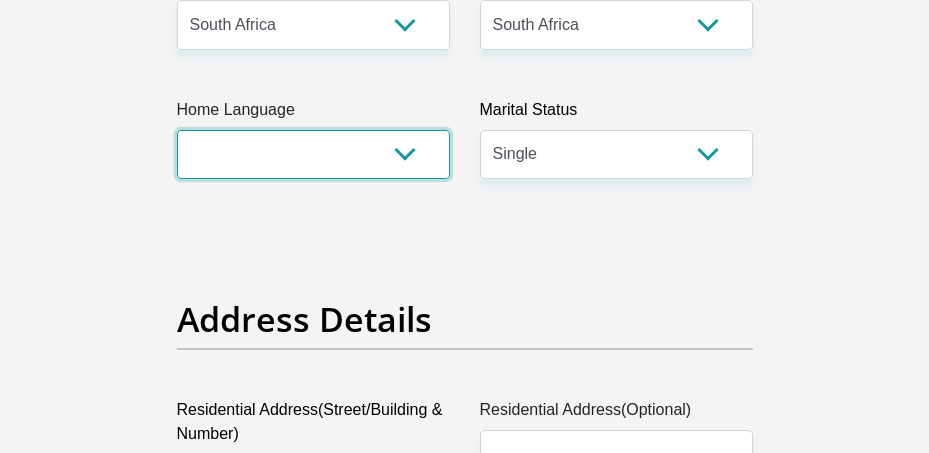 click on "Afrikaans
English
Sepedi
South Ndebele
Southern Sotho
Swati
Tsonga
Tswana
Venda
Xhosa
Zulu
Other" at bounding box center (313, 154) 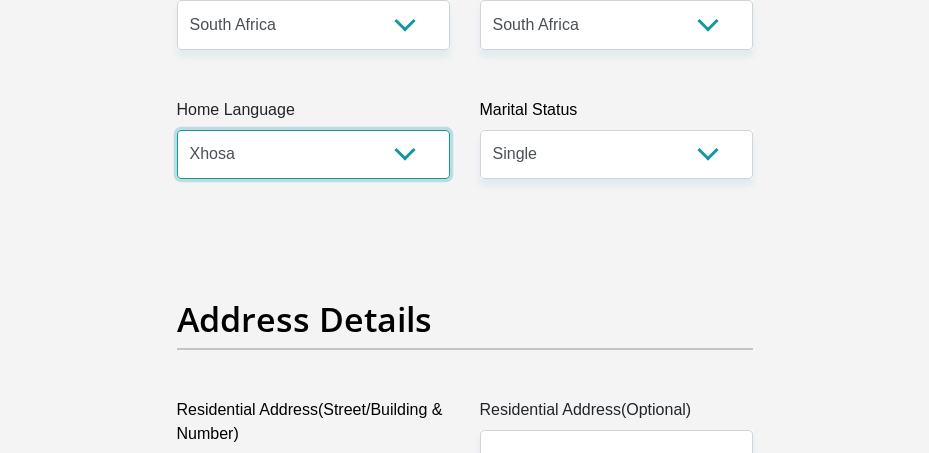 click on "Afrikaans
English
Sepedi
South Ndebele
Southern Sotho
Swati
Tsonga
Tswana
Venda
Xhosa
Zulu
Other" at bounding box center [313, 154] 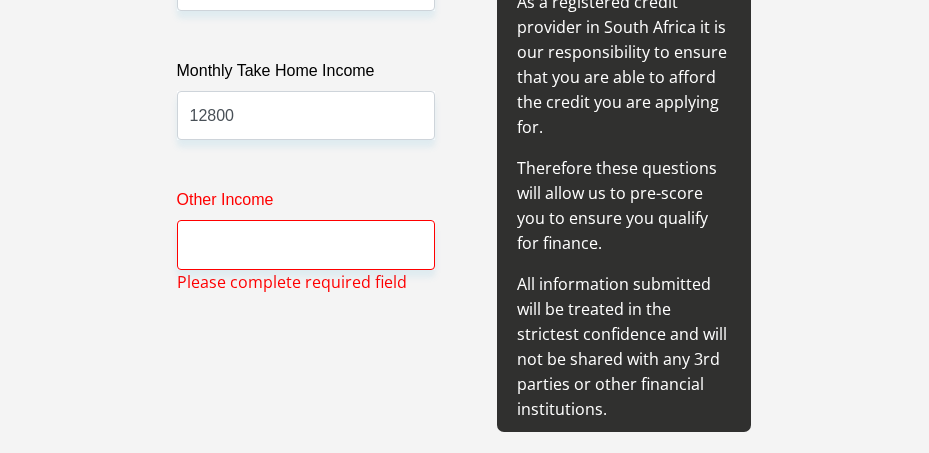 scroll, scrollTop: 2800, scrollLeft: 0, axis: vertical 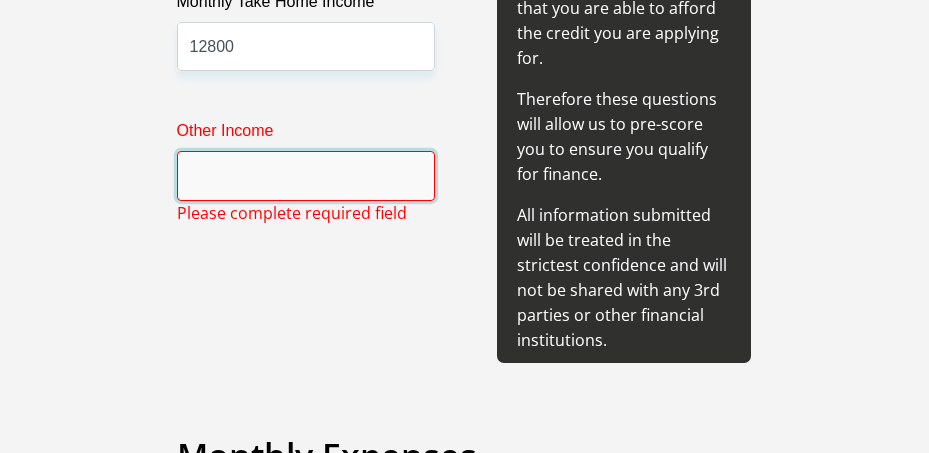 drag, startPoint x: 344, startPoint y: 193, endPoint x: 337, endPoint y: 185, distance: 10.630146 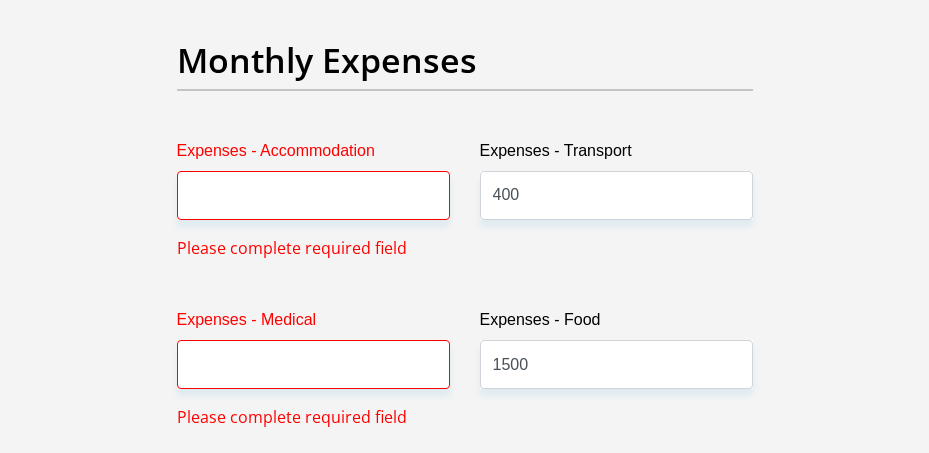 scroll, scrollTop: 3200, scrollLeft: 0, axis: vertical 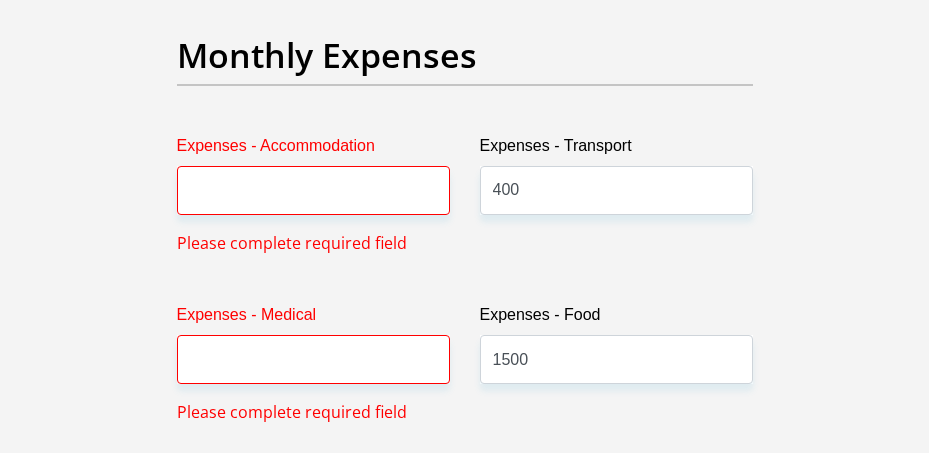 type on "0" 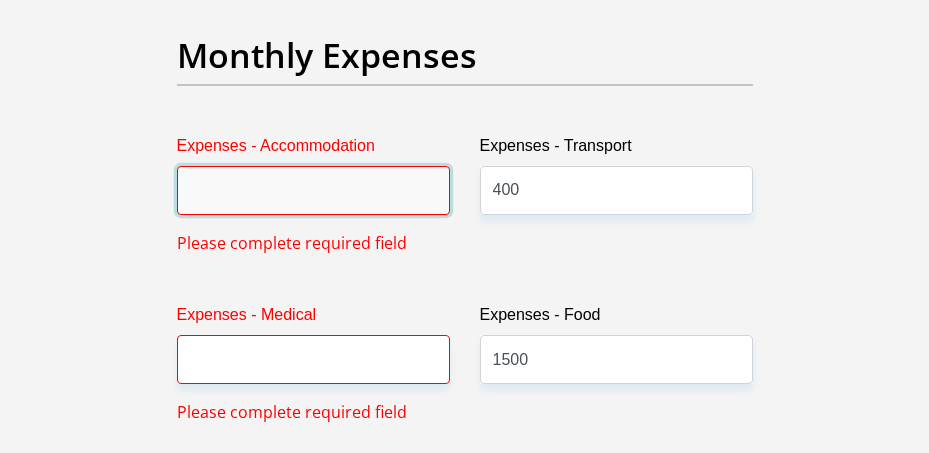 click on "Expenses - Accommodation" at bounding box center [313, 190] 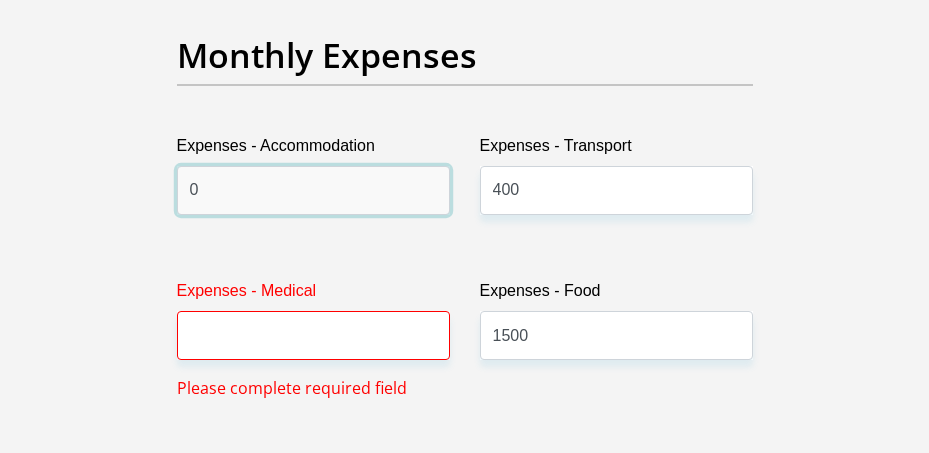 type on "0" 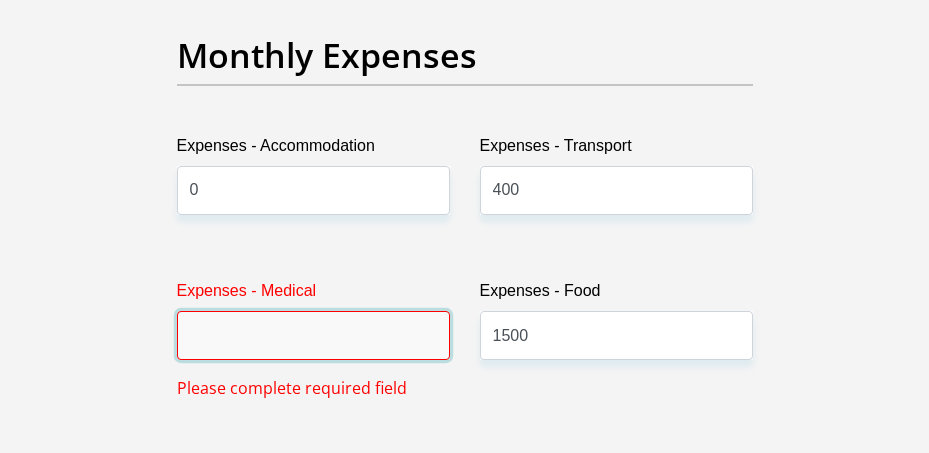 click on "Expenses - Medical" at bounding box center [313, 335] 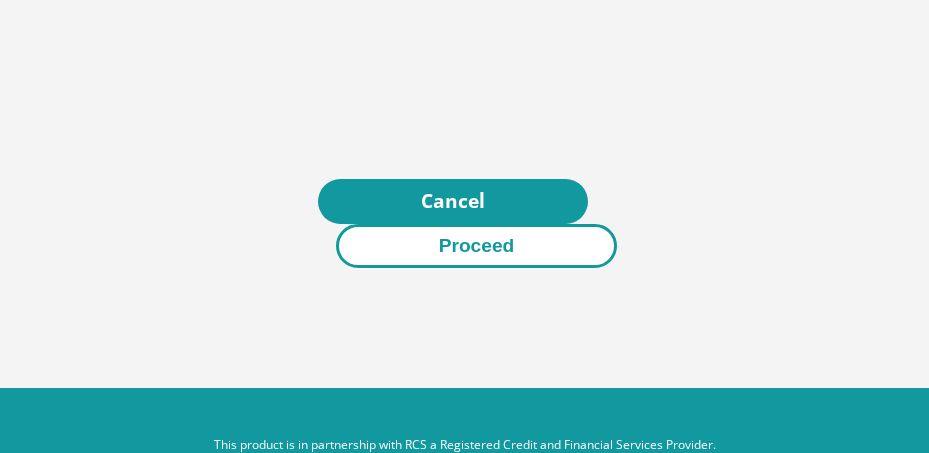 type on "0" 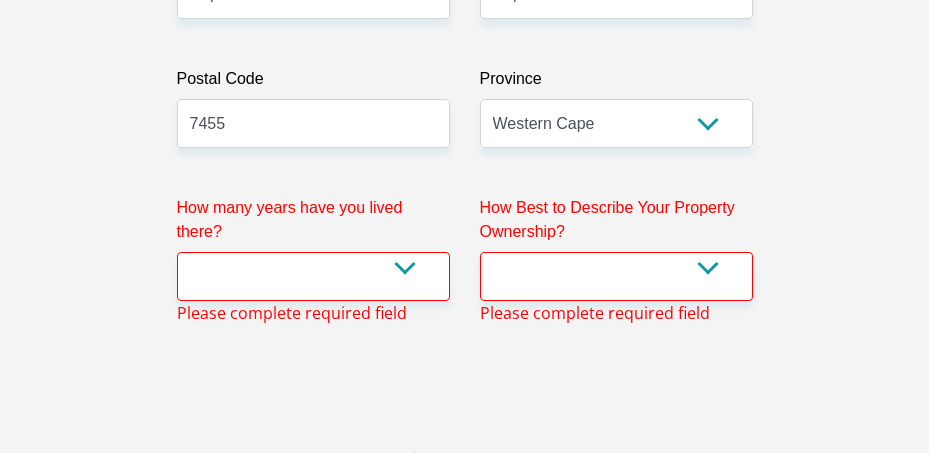 scroll, scrollTop: 1390, scrollLeft: 0, axis: vertical 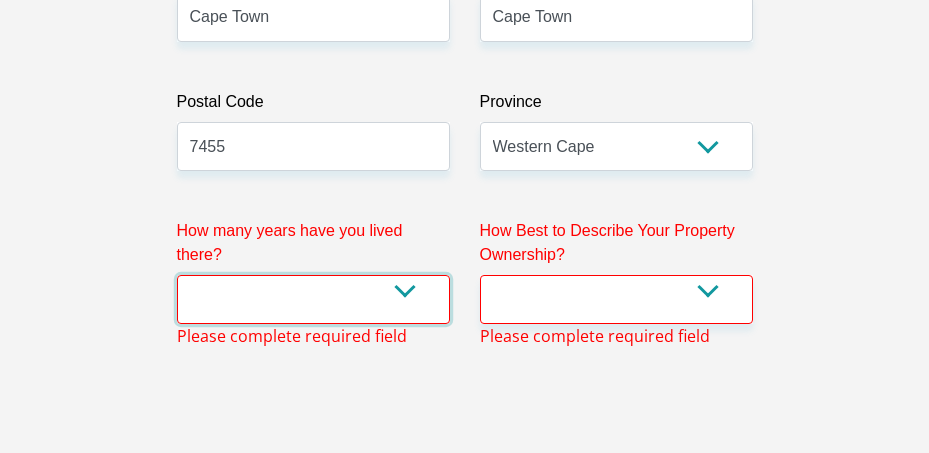 click on "less than 1 year
1-3 years
3-5 years
5+ years" at bounding box center (313, 299) 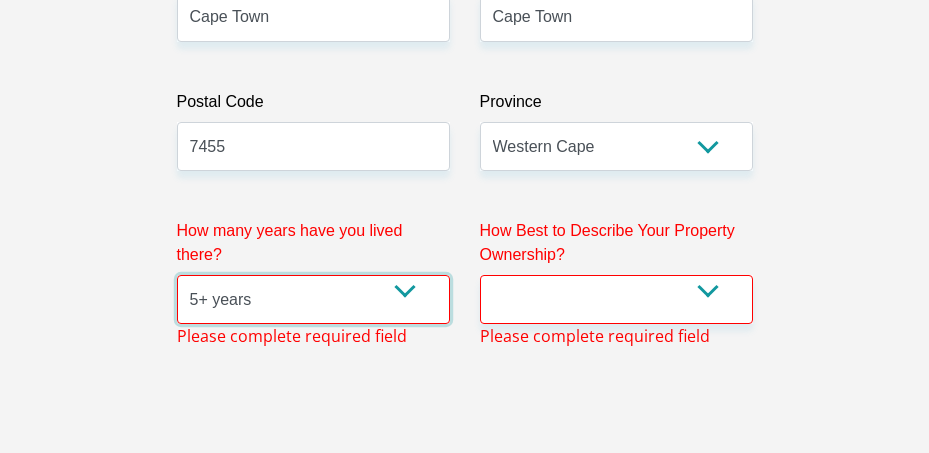 click on "less than 1 year
1-3 years
3-5 years
5+ years" at bounding box center (313, 299) 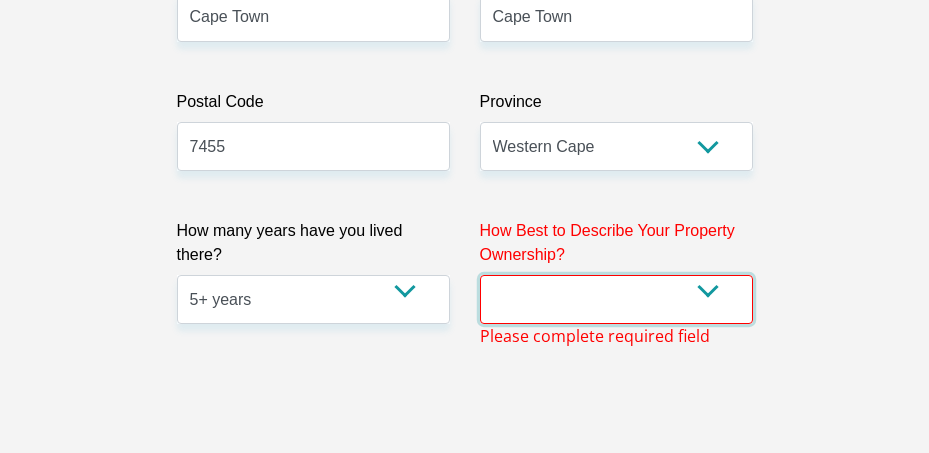 drag, startPoint x: 558, startPoint y: 305, endPoint x: 554, endPoint y: 316, distance: 11.7046995 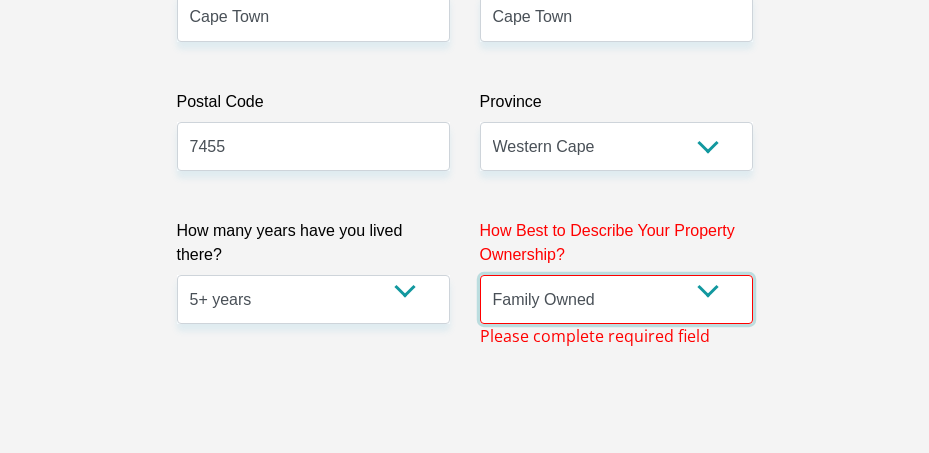 click on "Owned
Rented
Family Owned
Company Dwelling" at bounding box center [616, 299] 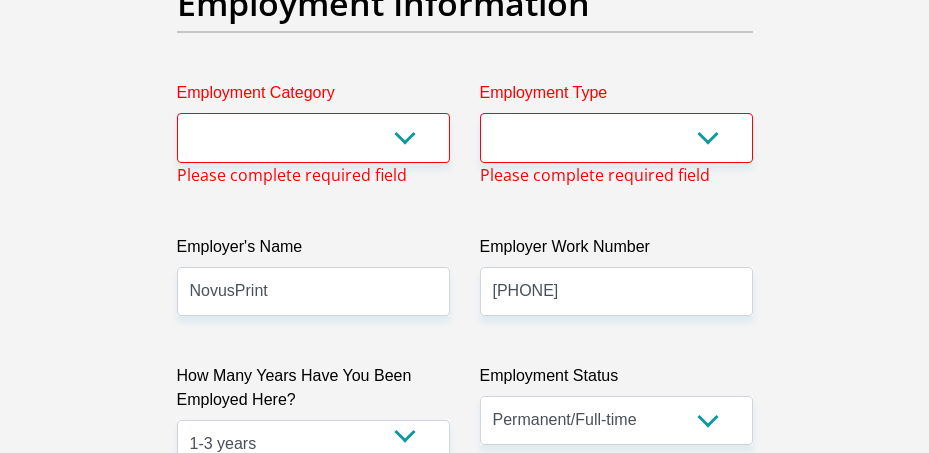 scroll, scrollTop: 3890, scrollLeft: 0, axis: vertical 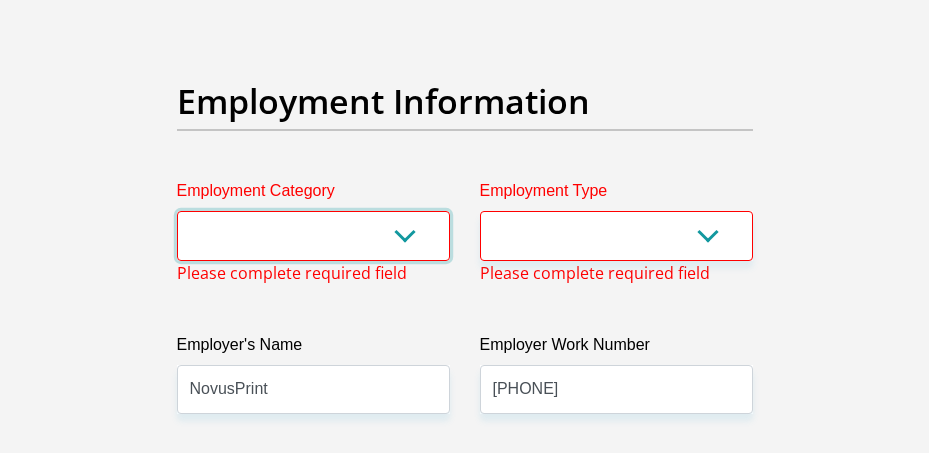 click on "AGRICULTURE
ALCOHOL & TOBACCO
CONSTRUCTION MATERIALS
METALLURGY
EQUIPMENT FOR RENEWABLE ENERGY
SPECIALIZED CONTRACTORS
CAR
GAMING (INCL. INTERNET
OTHER WHOLESALE
UNLICENSED PHARMACEUTICALS
CURRENCY EXCHANGE HOUSES
OTHER FINANCIAL INSTITUTIONS & INSURANCE
REAL ESTATE AGENTS
OIL & GAS
OTHER MATERIALS (E.G. IRON ORE)
PRECIOUS STONES & PRECIOUS METALS
POLITICAL ORGANIZATIONS
RELIGIOUS ORGANIZATIONS(NOT SECTS)
ACTI. HAVING BUSINESS DEAL WITH PUBLIC ADMINISTRATION
LAUNDROMATS" at bounding box center (313, 235) 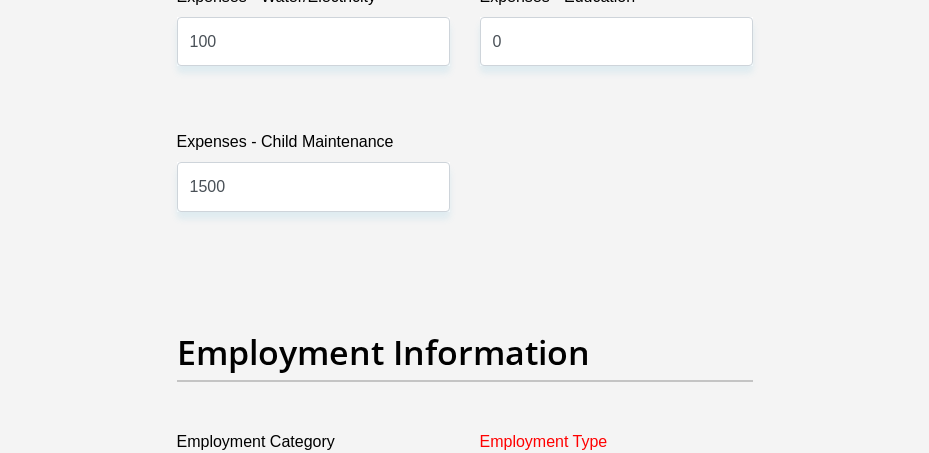 scroll, scrollTop: 3755, scrollLeft: 0, axis: vertical 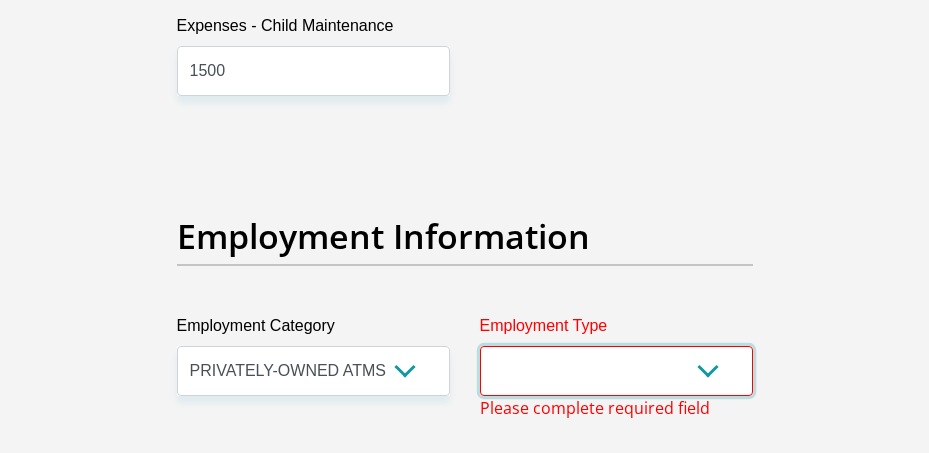 click on "College/Lecturer
Craft Seller
Creative
Driver
Executive
Farmer
Forces - Non Commissioned
Forces - Officer
Hawker
Housewife
Labourer
Licenced Professional
Manager
Miner
Non Licenced Professional
Office Staff/Clerk
Outside Worker
Pensioner
Permanent Teacher
Production/Manufacturing
Sales
Self-Employed
Semi-Professional Worker
Service Industry  Social Worker  Student" at bounding box center (616, 370) 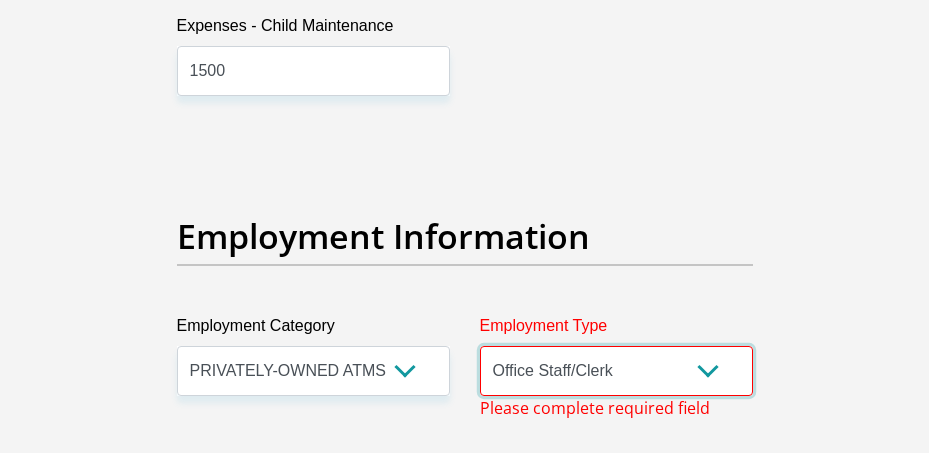 click on "College/Lecturer
Craft Seller
Creative
Driver
Executive
Farmer
Forces - Non Commissioned
Forces - Officer
Hawker
Housewife
Labourer
Licenced Professional
Manager
Miner
Non Licenced Professional
Office Staff/Clerk
Outside Worker
Pensioner
Permanent Teacher
Production/Manufacturing
Sales
Self-Employed
Semi-Professional Worker
Service Industry  Social Worker  Student" at bounding box center [616, 370] 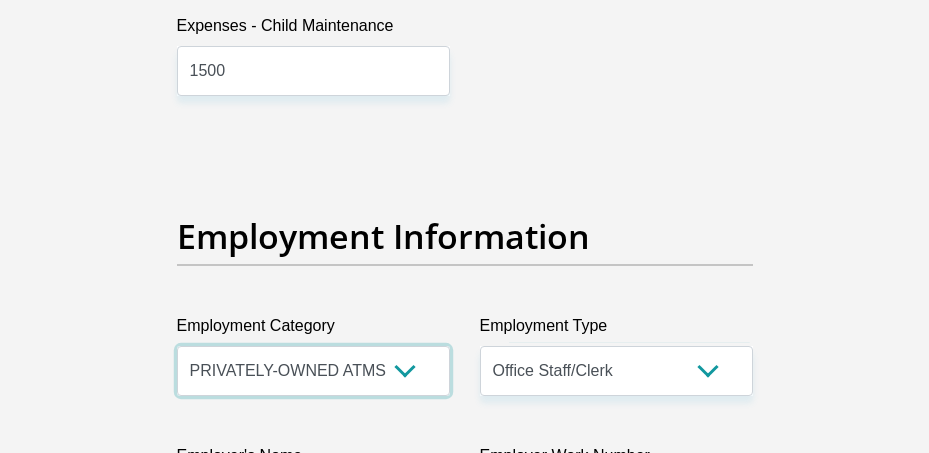 click on "AGRICULTURE
ALCOHOL & TOBACCO
CONSTRUCTION MATERIALS
METALLURGY
EQUIPMENT FOR RENEWABLE ENERGY
SPECIALIZED CONTRACTORS
CAR
GAMING (INCL. INTERNET
OTHER WHOLESALE
UNLICENSED PHARMACEUTICALS
CURRENCY EXCHANGE HOUSES
OTHER FINANCIAL INSTITUTIONS & INSURANCE
REAL ESTATE AGENTS
OIL & GAS
OTHER MATERIALS (E.G. IRON ORE)
PRECIOUS STONES & PRECIOUS METALS
POLITICAL ORGANIZATIONS
RELIGIOUS ORGANIZATIONS(NOT SECTS)
ACTI. HAVING BUSINESS DEAL WITH PUBLIC ADMINISTRATION
LAUNDROMATS" at bounding box center (313, 370) 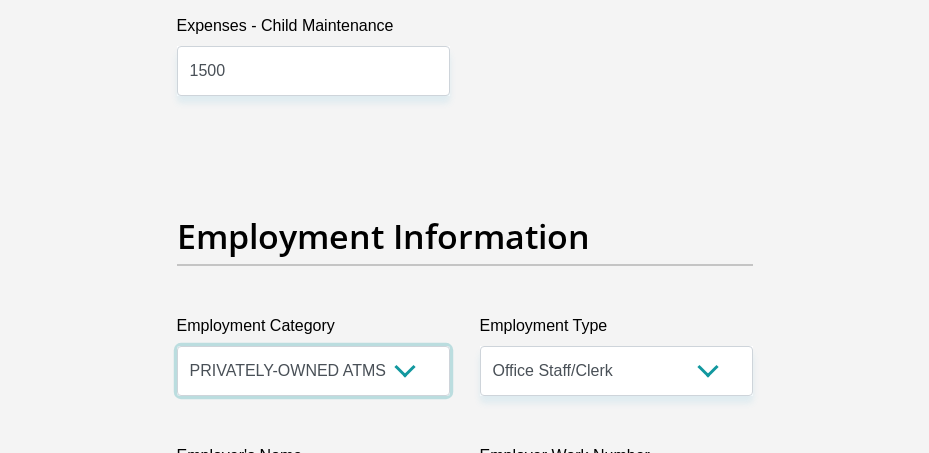 select on "67" 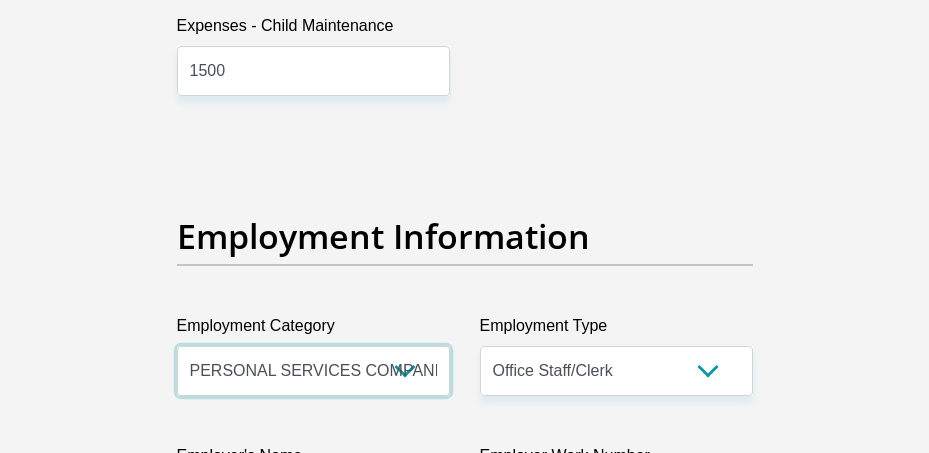 click on "AGRICULTURE
ALCOHOL & TOBACCO
CONSTRUCTION MATERIALS
METALLURGY
EQUIPMENT FOR RENEWABLE ENERGY
SPECIALIZED CONTRACTORS
CAR
GAMING (INCL. INTERNET
OTHER WHOLESALE
UNLICENSED PHARMACEUTICALS
CURRENCY EXCHANGE HOUSES
OTHER FINANCIAL INSTITUTIONS & INSURANCE
REAL ESTATE AGENTS
OIL & GAS
OTHER MATERIALS (E.G. IRON ORE)
PRECIOUS STONES & PRECIOUS METALS
POLITICAL ORGANIZATIONS
RELIGIOUS ORGANIZATIONS(NOT SECTS)
ACTI. HAVING BUSINESS DEAL WITH PUBLIC ADMINISTRATION
LAUNDROMATS" at bounding box center (313, 370) 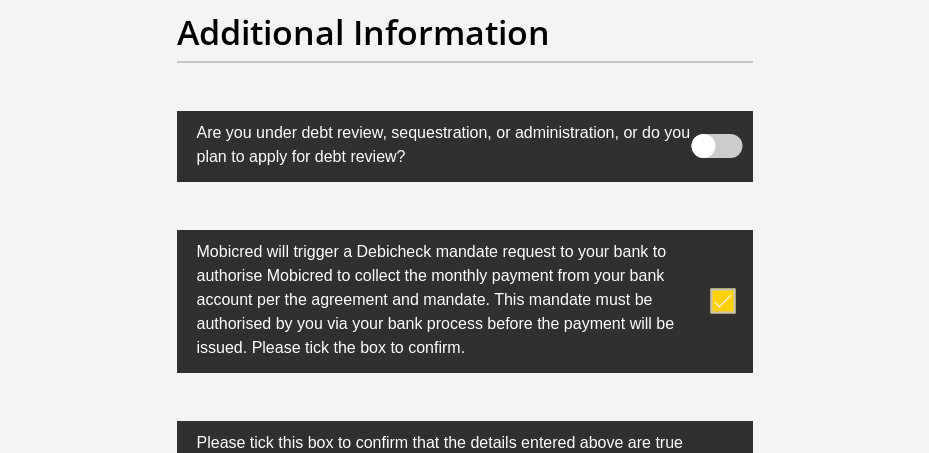 scroll, scrollTop: 7155, scrollLeft: 0, axis: vertical 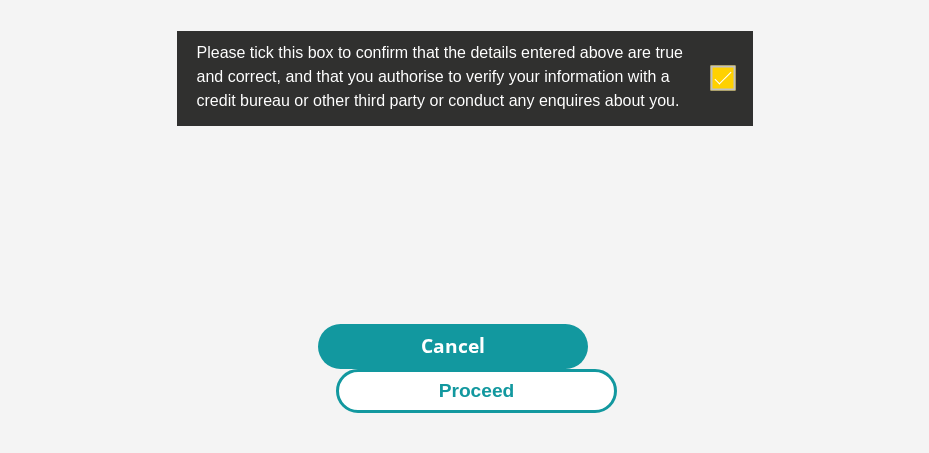 click on "Proceed" at bounding box center [477, 391] 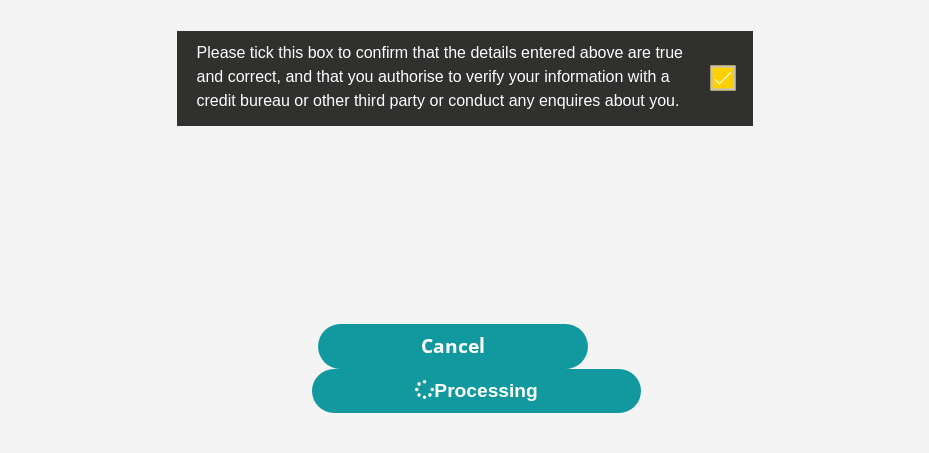 scroll, scrollTop: 0, scrollLeft: 0, axis: both 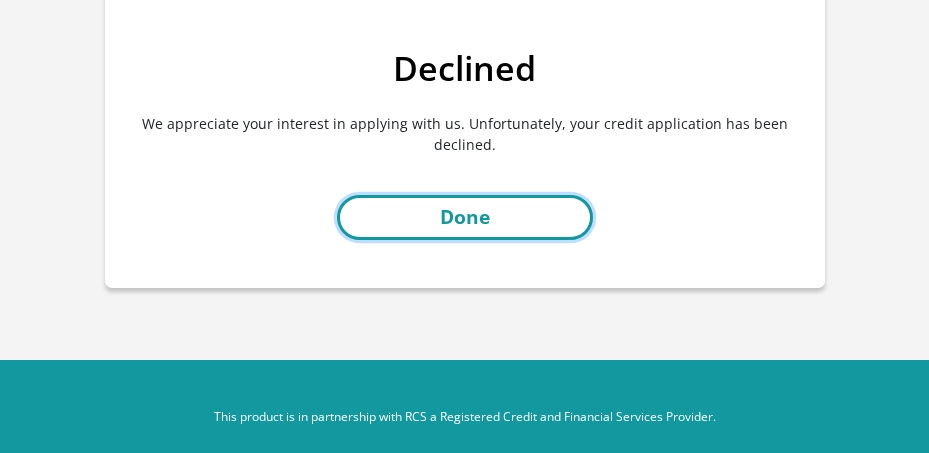 click on "Done" at bounding box center [465, 217] 